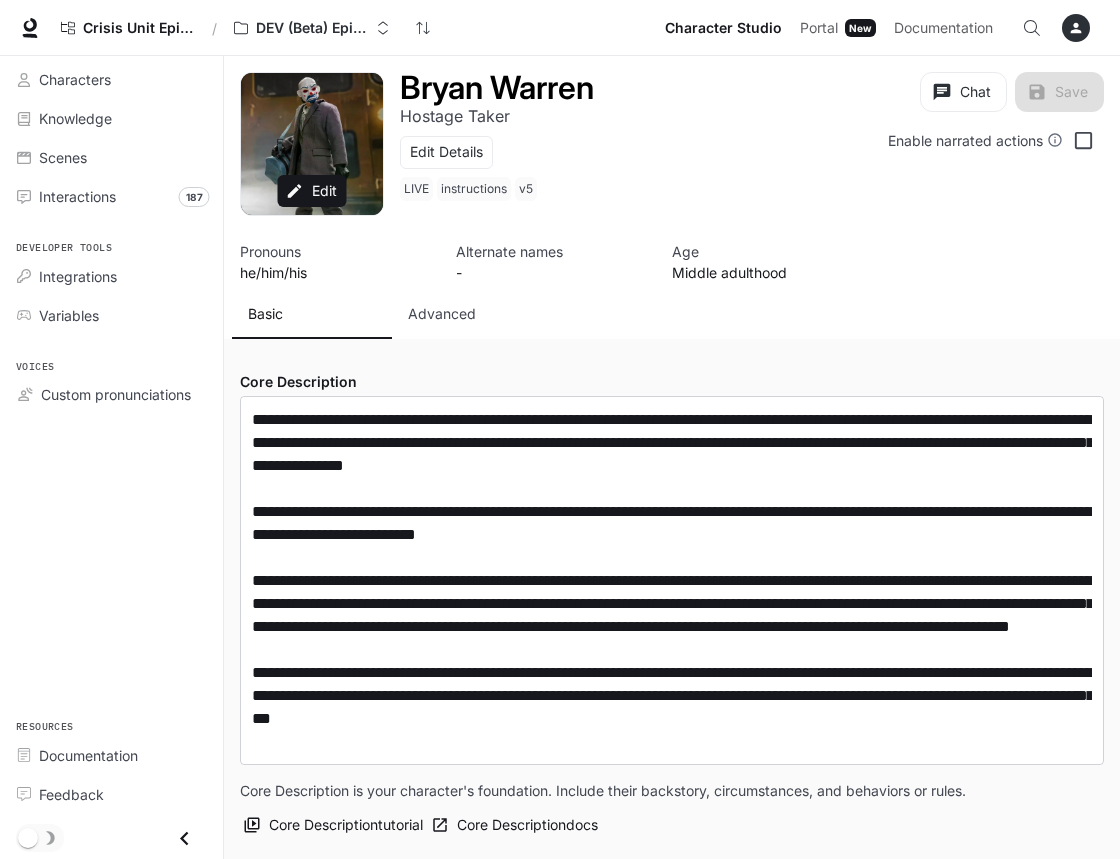 scroll, scrollTop: 0, scrollLeft: 0, axis: both 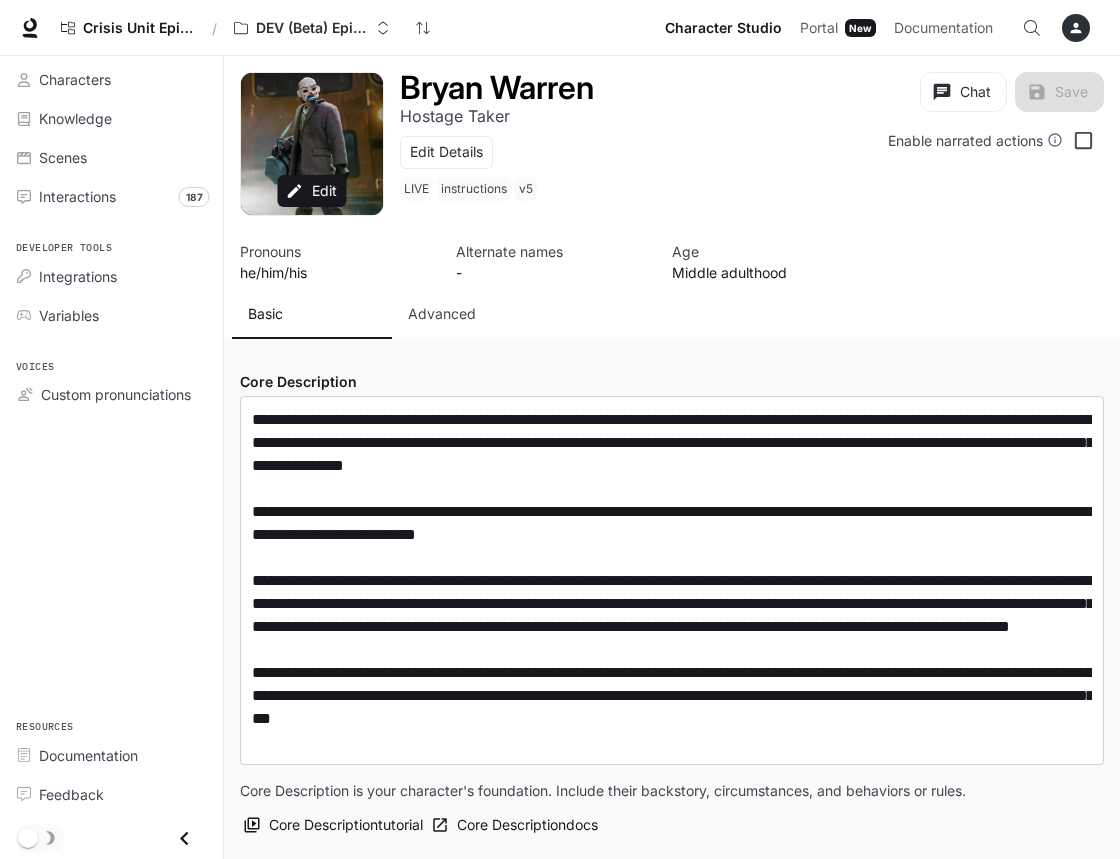 click on "Advanced" at bounding box center (442, 314) 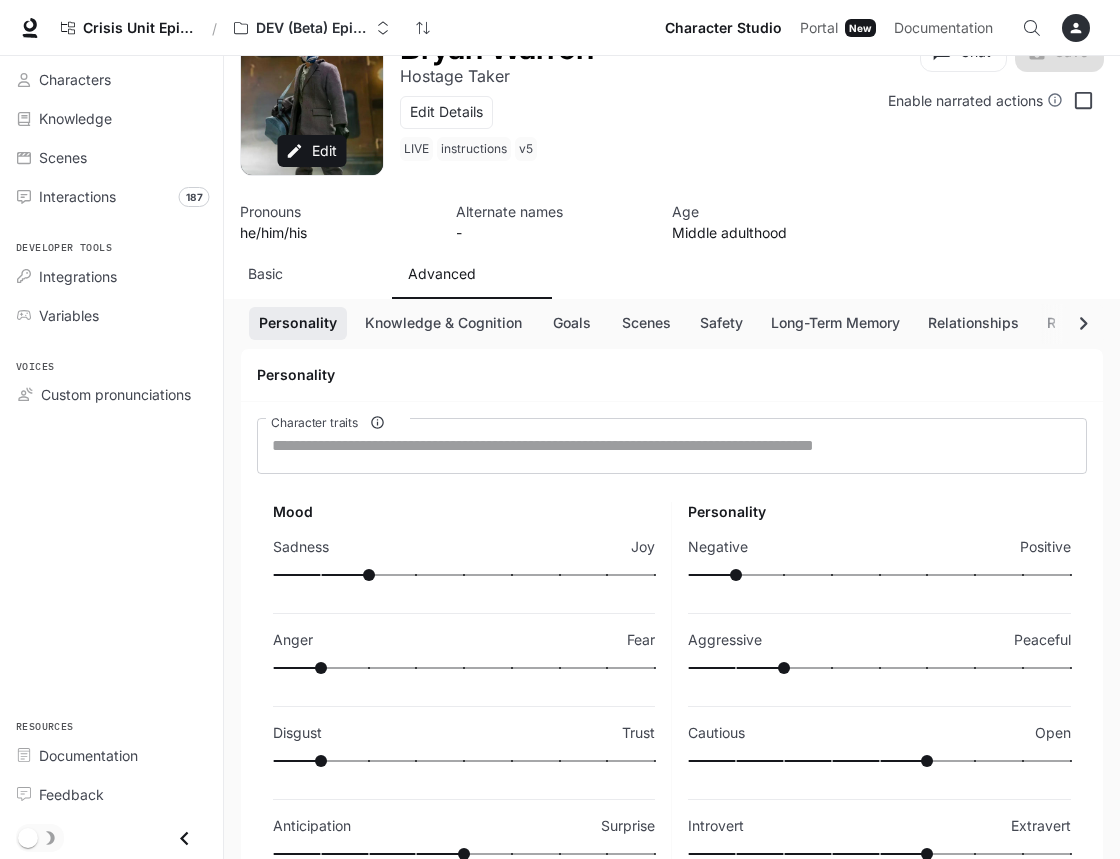 scroll, scrollTop: 0, scrollLeft: 0, axis: both 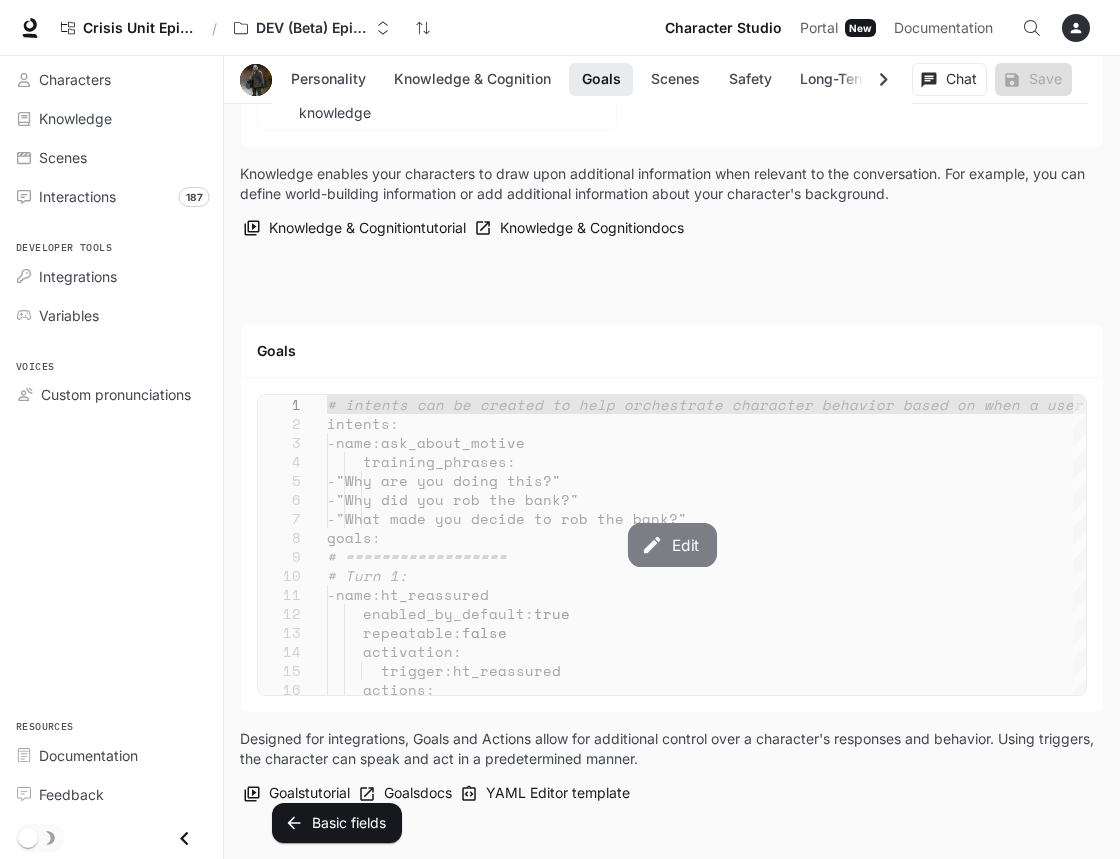 click on "Edit" at bounding box center (671, 545) 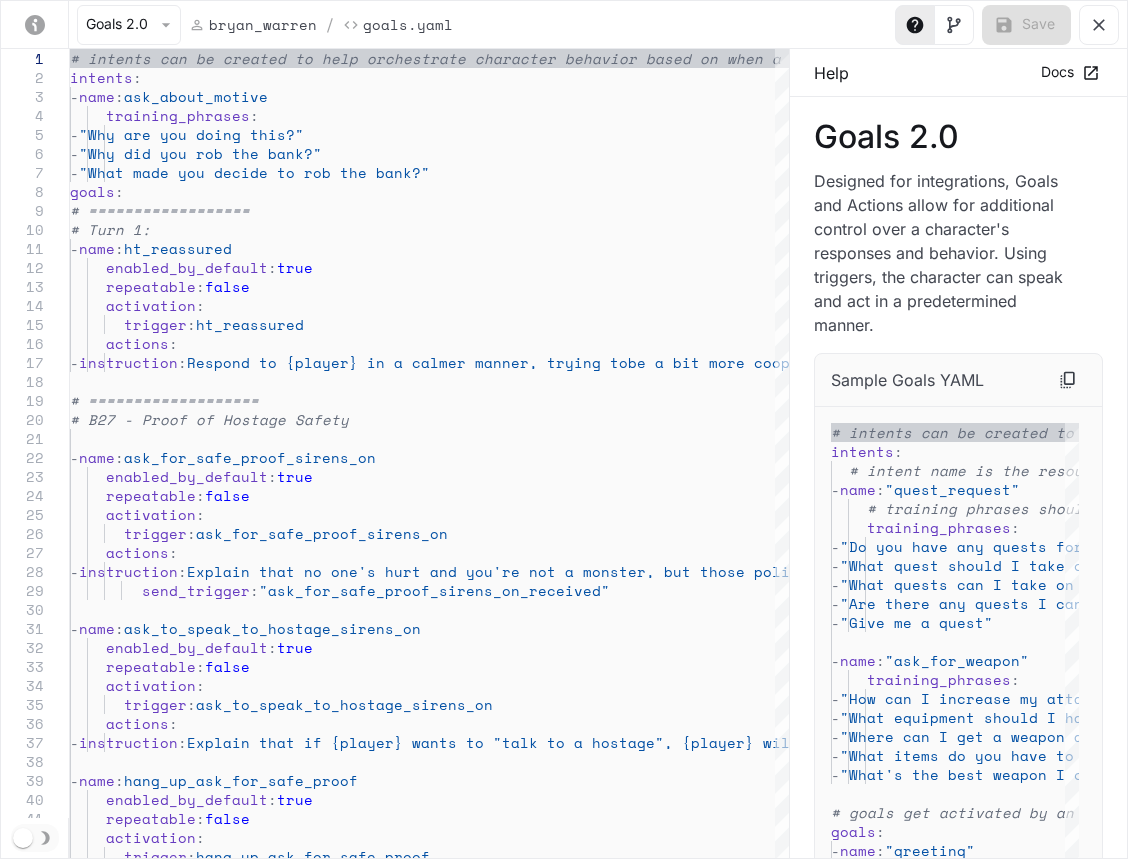 click on "Goals 2.0" at bounding box center [129, 25] 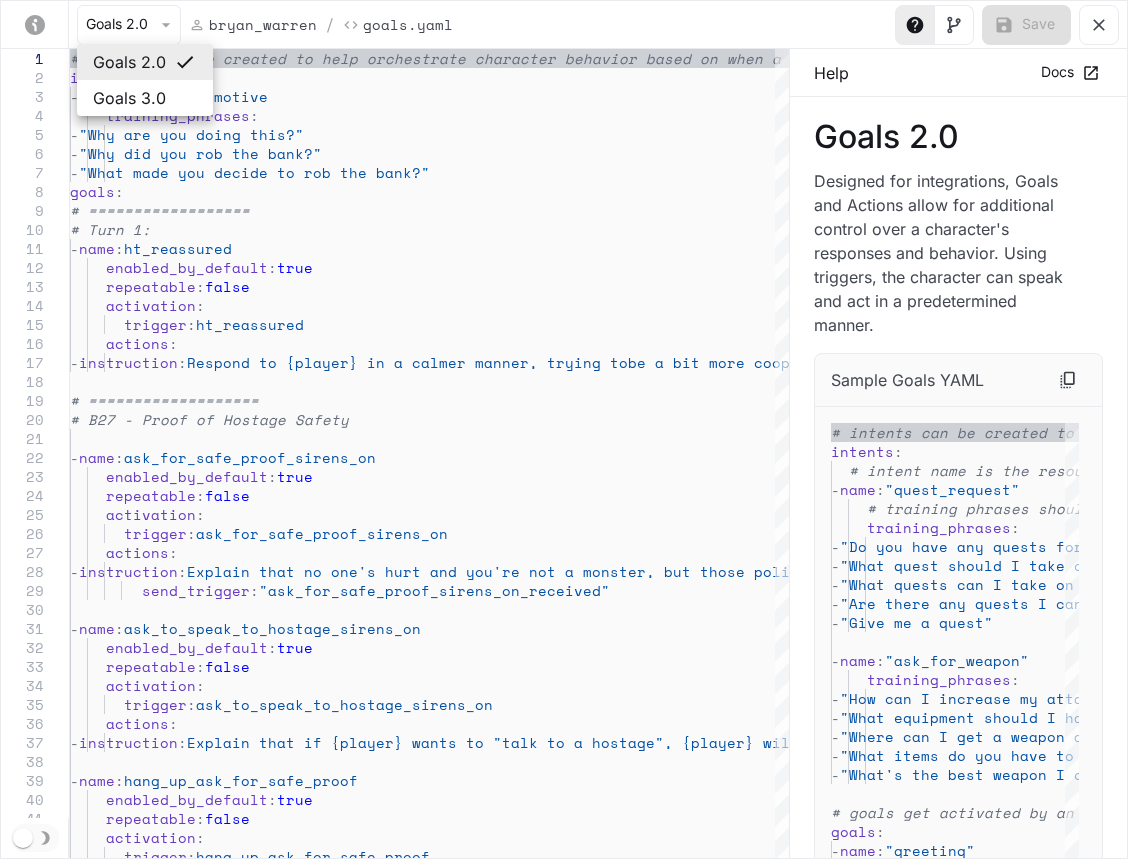 click at bounding box center (564, 429) 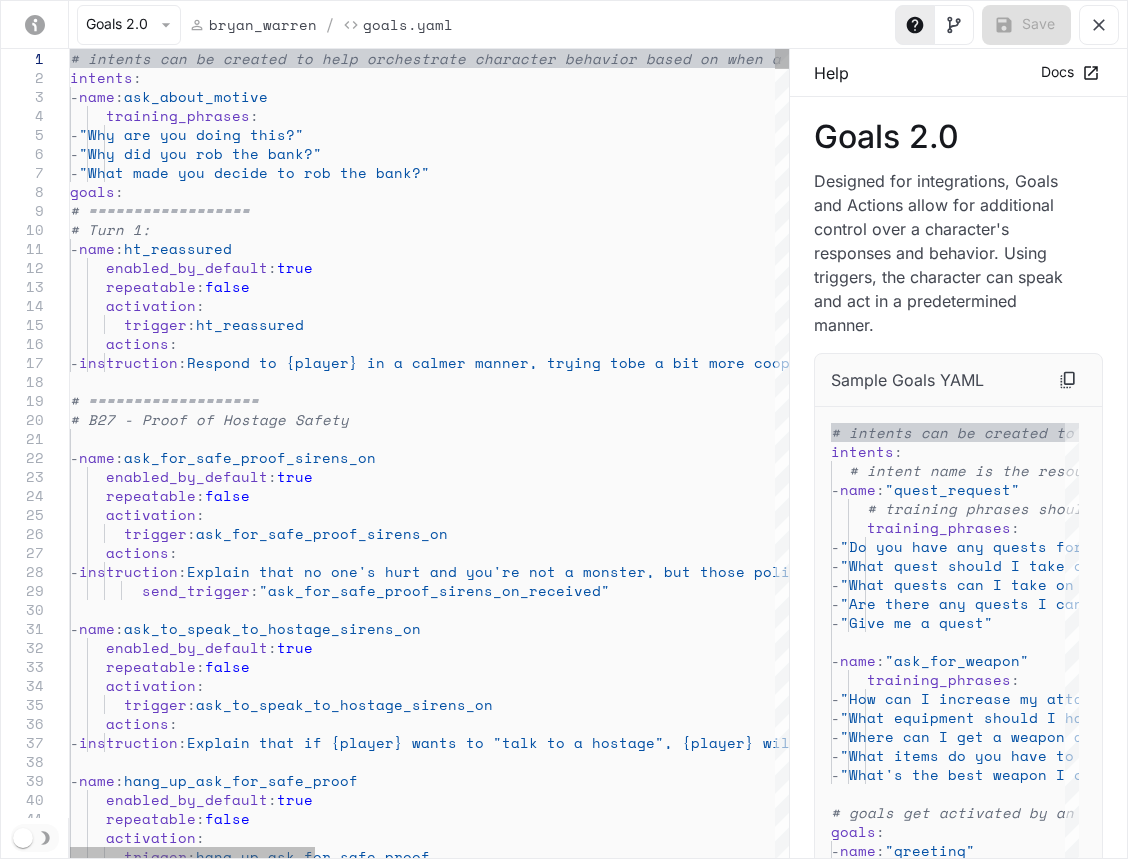 type 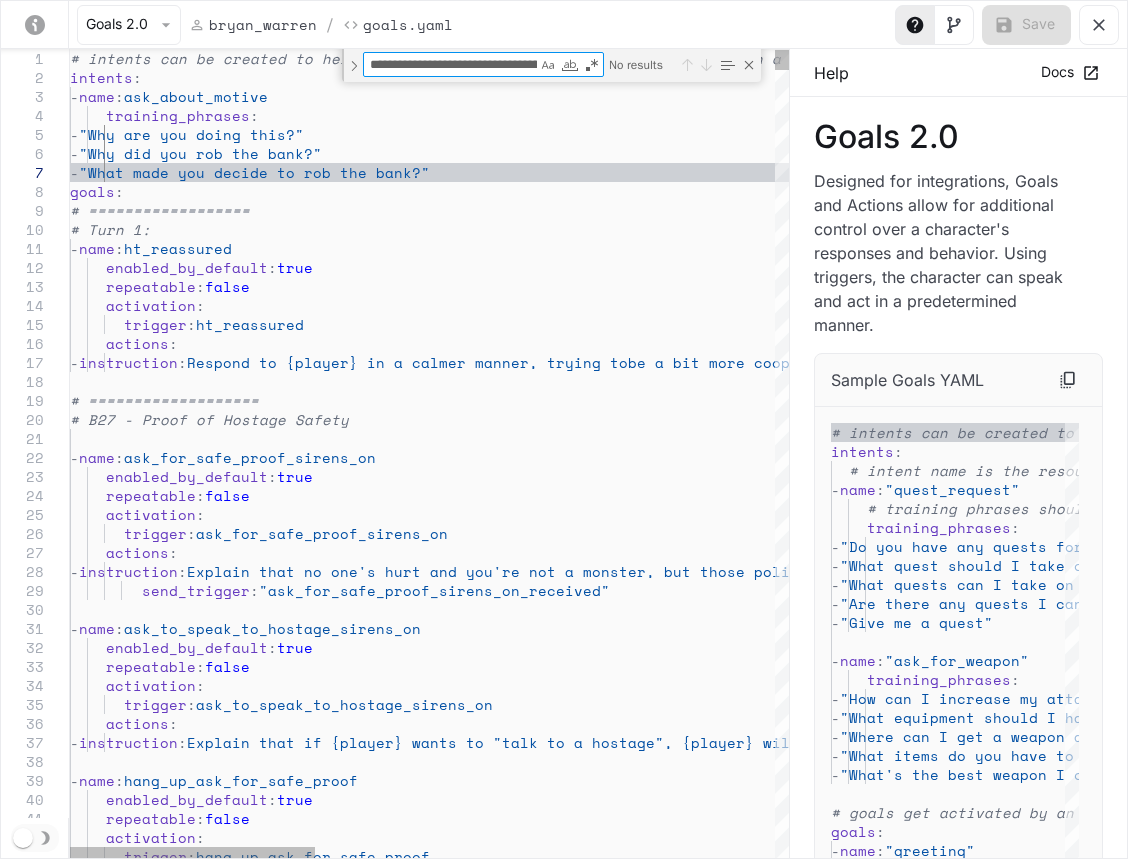 scroll, scrollTop: 0, scrollLeft: 471, axis: horizontal 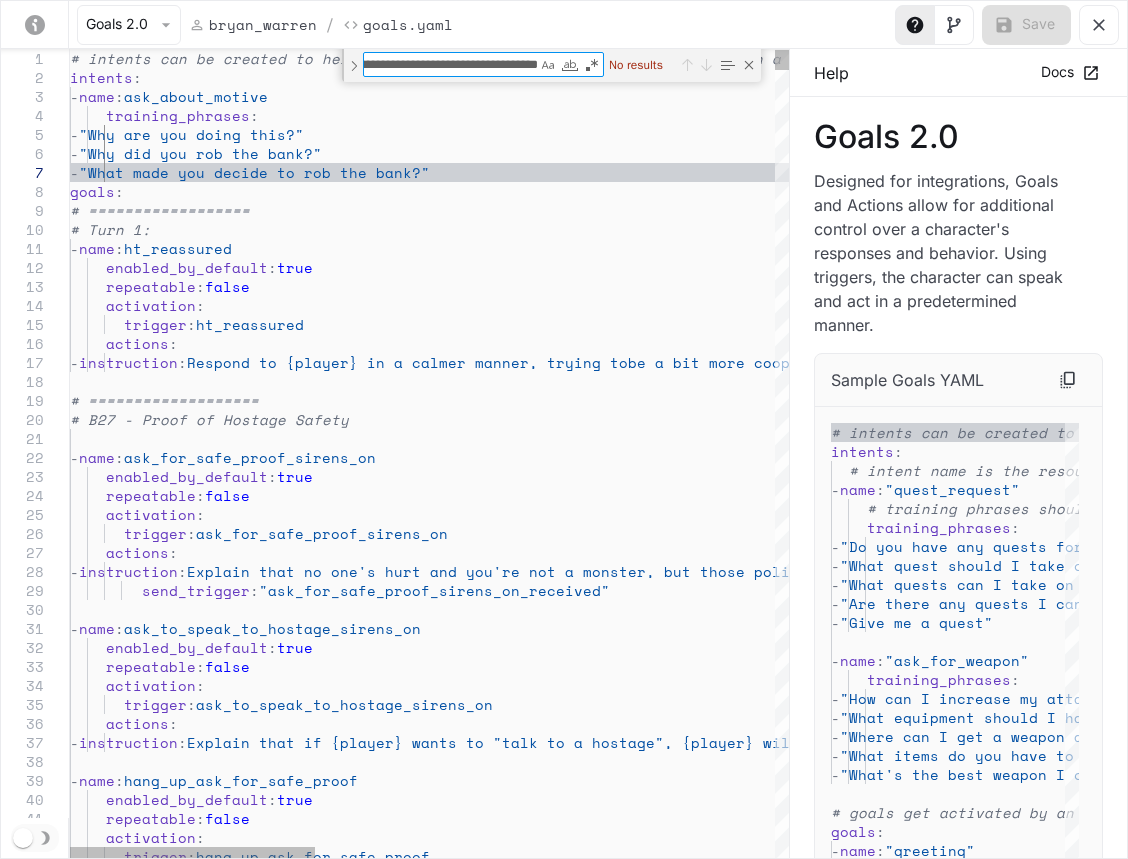 click on "# intents can be created to help orchestrate chara cter behavior based on when a user says something  similar to what is defined  intents :   -  name :  ask_about_motive      training_phrases :        -  "Why are you doing this?"       -  "Why did you rob the bank?"       -  "What made you decide to rob the bank?" goals : # ================== # Turn 1:   -  name :  ht_reassured      enabled_by_default :  true      repeatable :  false      activation :        trigger :  ht_reassured      actions :       -  instruction :  Respond to {player} in a calmer manner, trying to  be a bit more cooperative # =================== # B27 - Proof of Hostage Safety      -  name :  ask_for_safe_proof_sirens_on      enabled_by_default :  true      repeatable :  false      activation :        trigger :  ask_for_safe_proof_sirens_on      actions :       -  :  :  :" at bounding box center [1101, 19057] 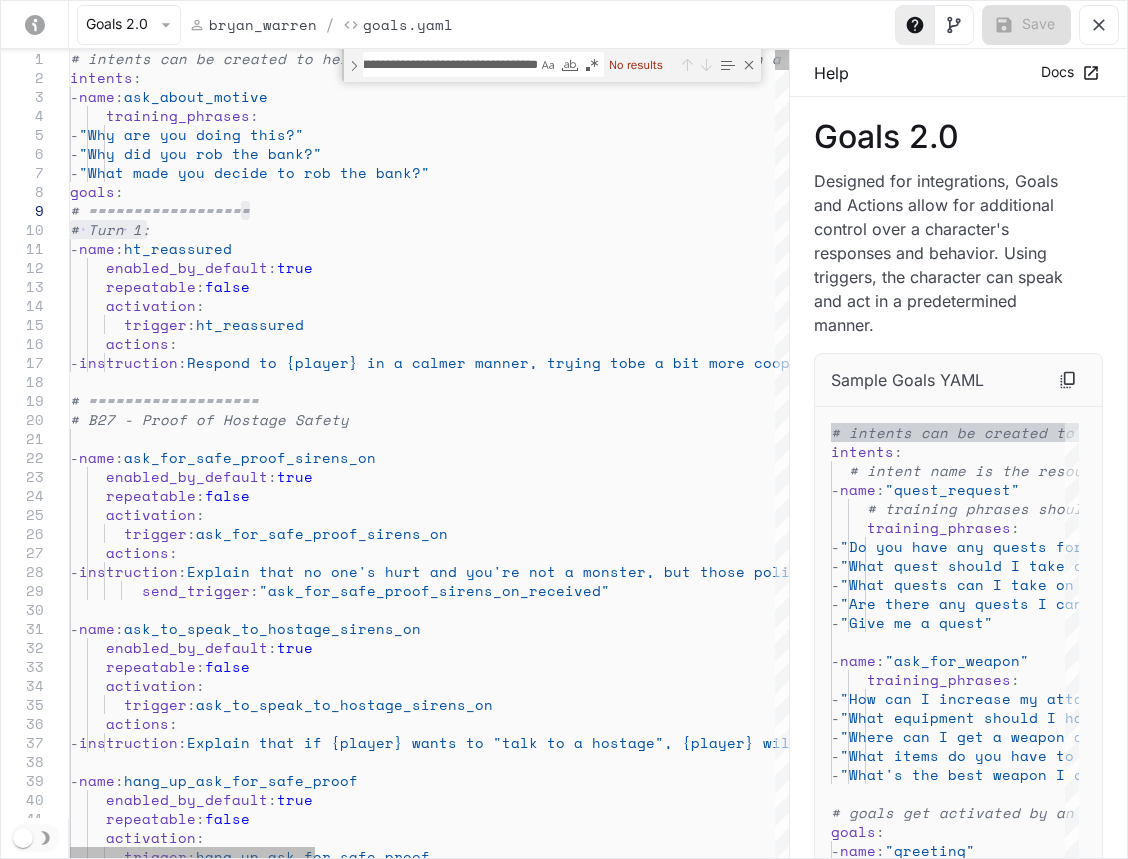 paste 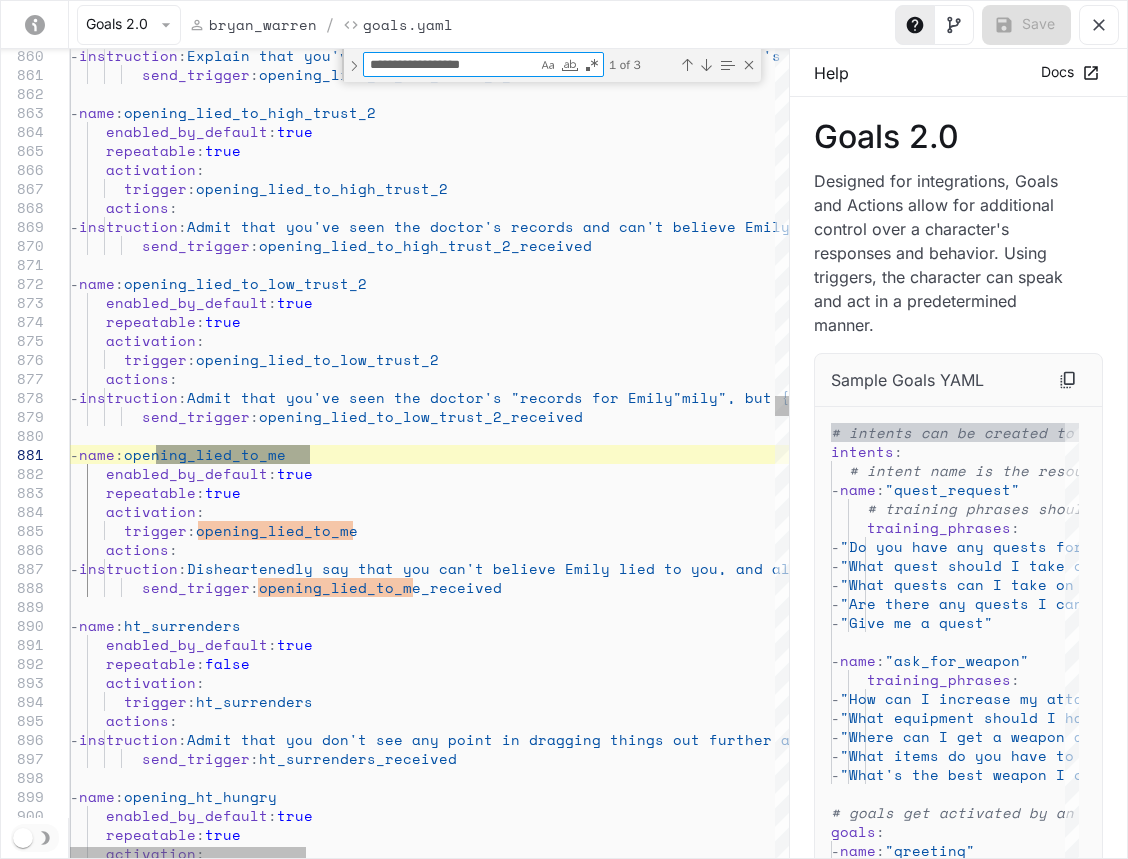 scroll, scrollTop: 0, scrollLeft: 0, axis: both 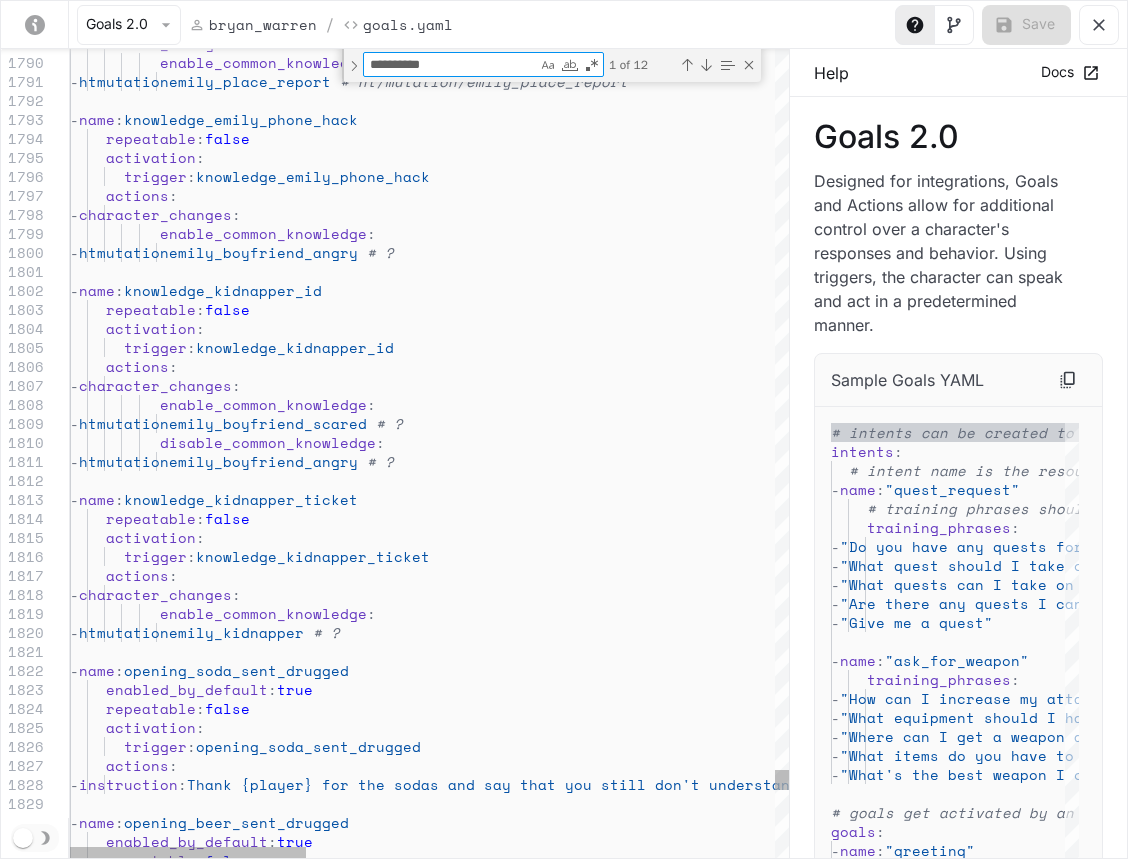 type on "**********" 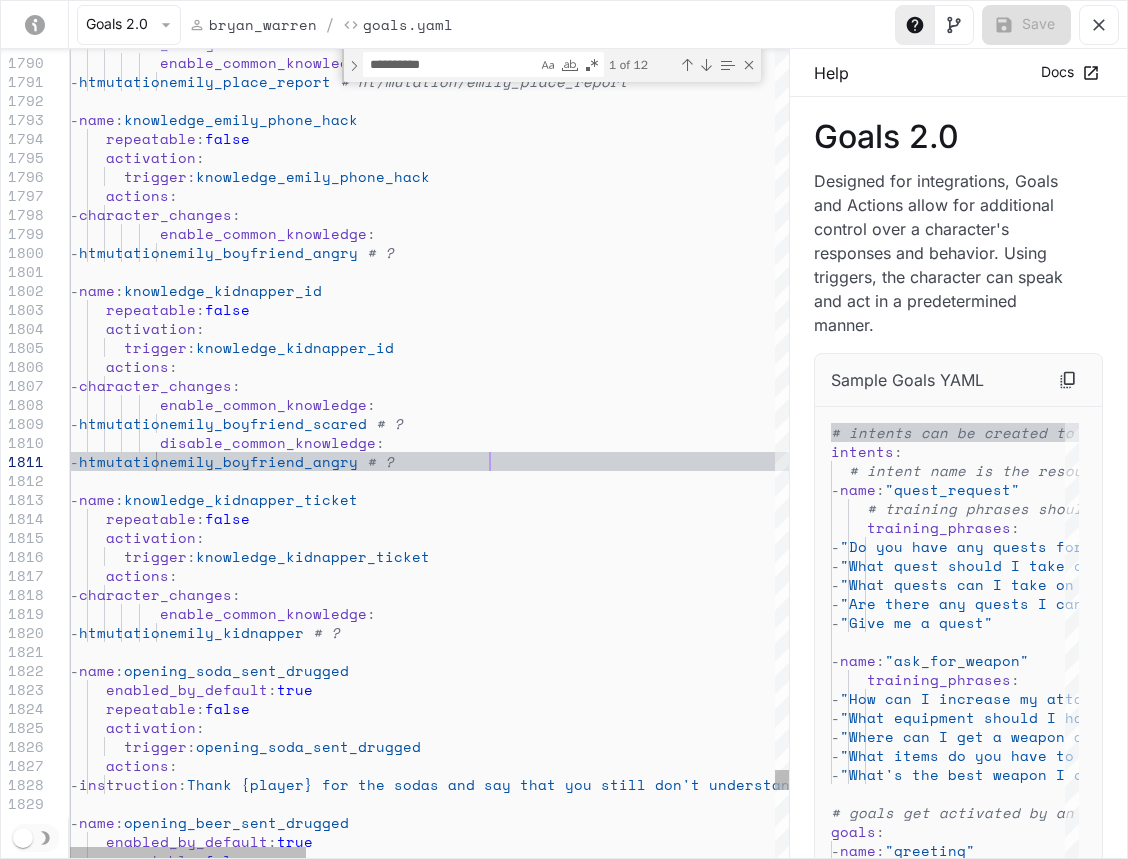 scroll, scrollTop: 0, scrollLeft: 0, axis: both 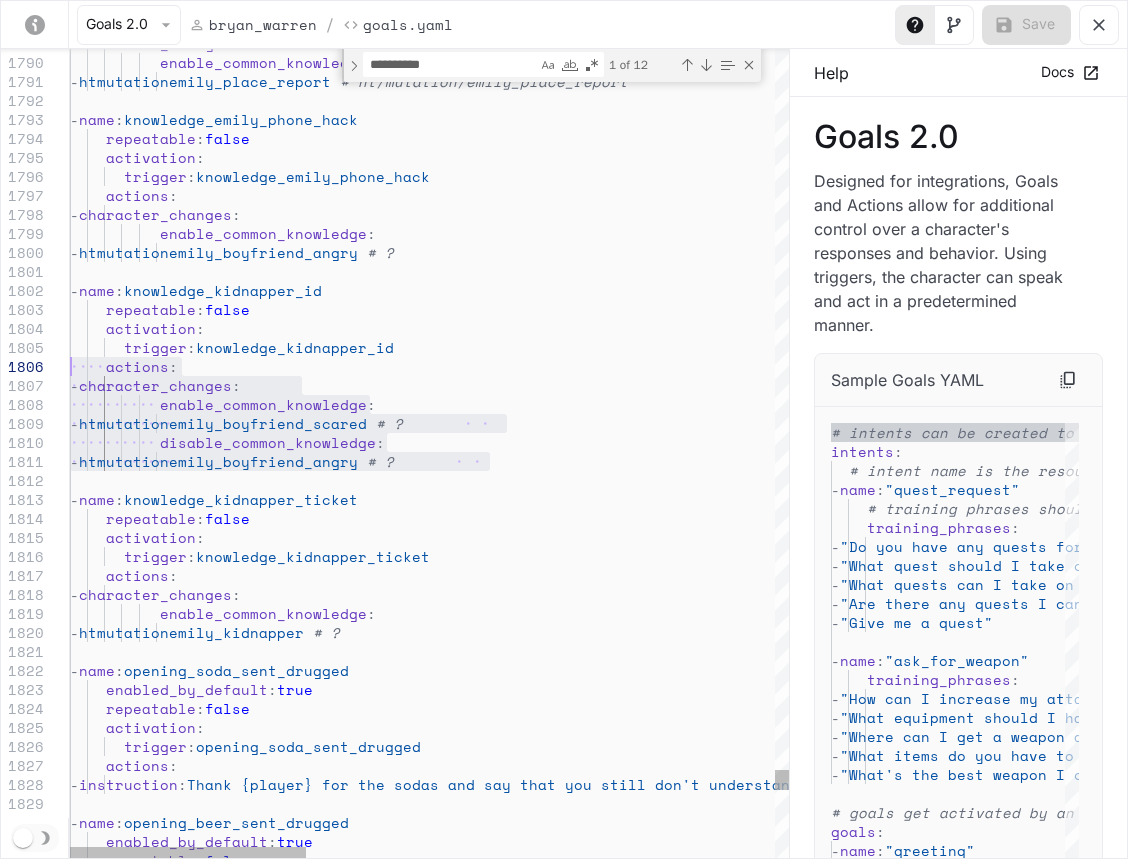 drag, startPoint x: 542, startPoint y: 466, endPoint x: -83, endPoint y: 357, distance: 634.4336 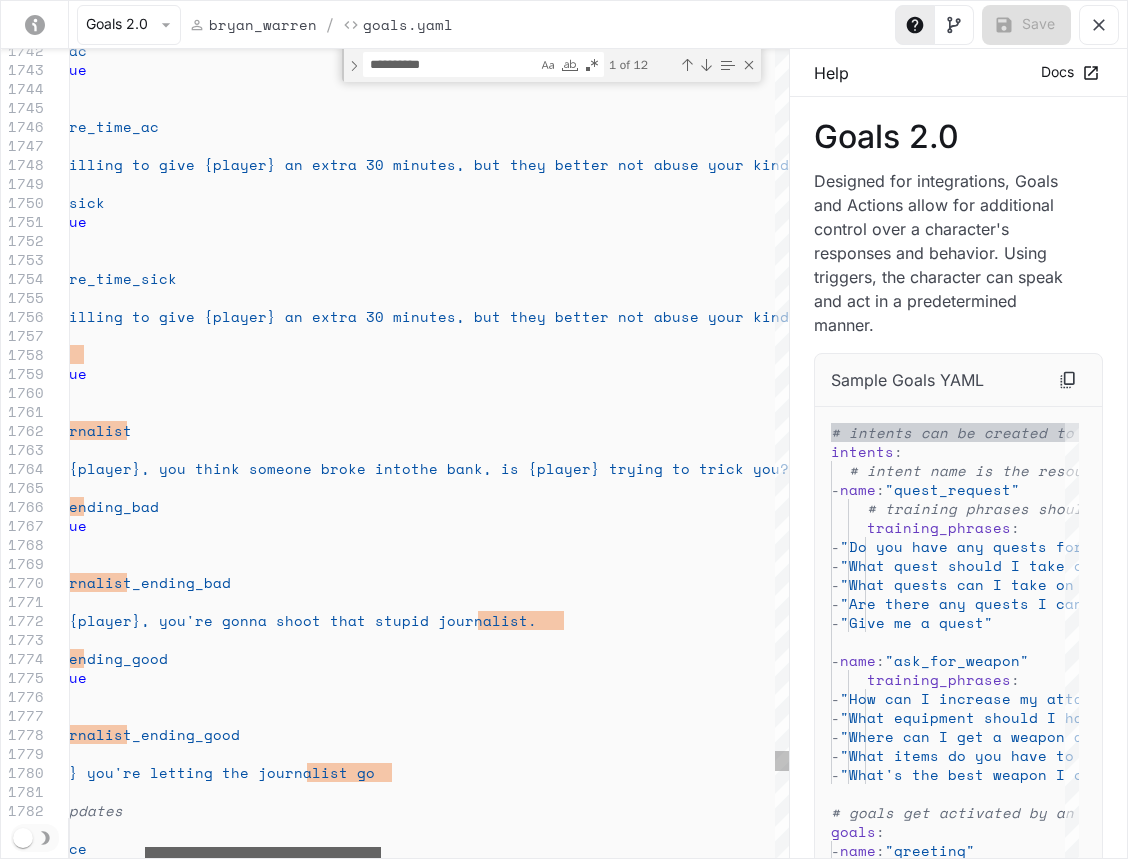 click at bounding box center [263, 853] 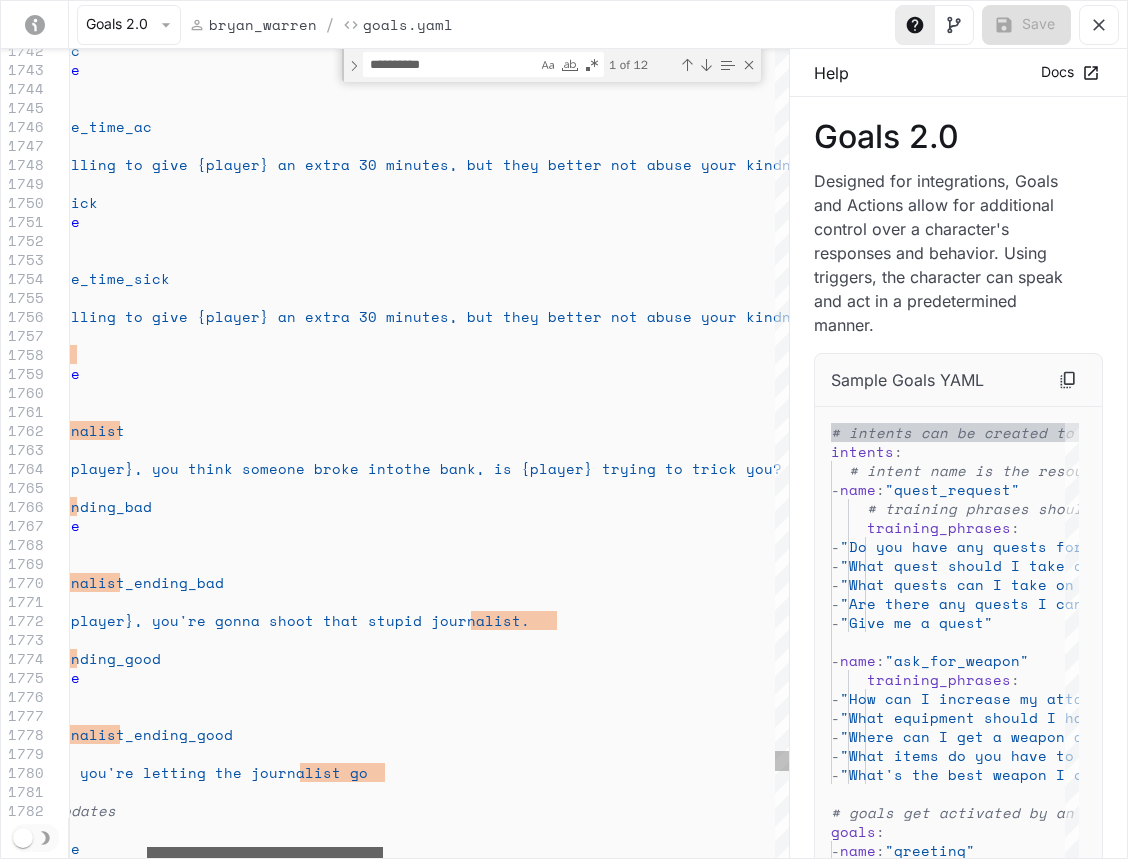 click at bounding box center [265, 853] 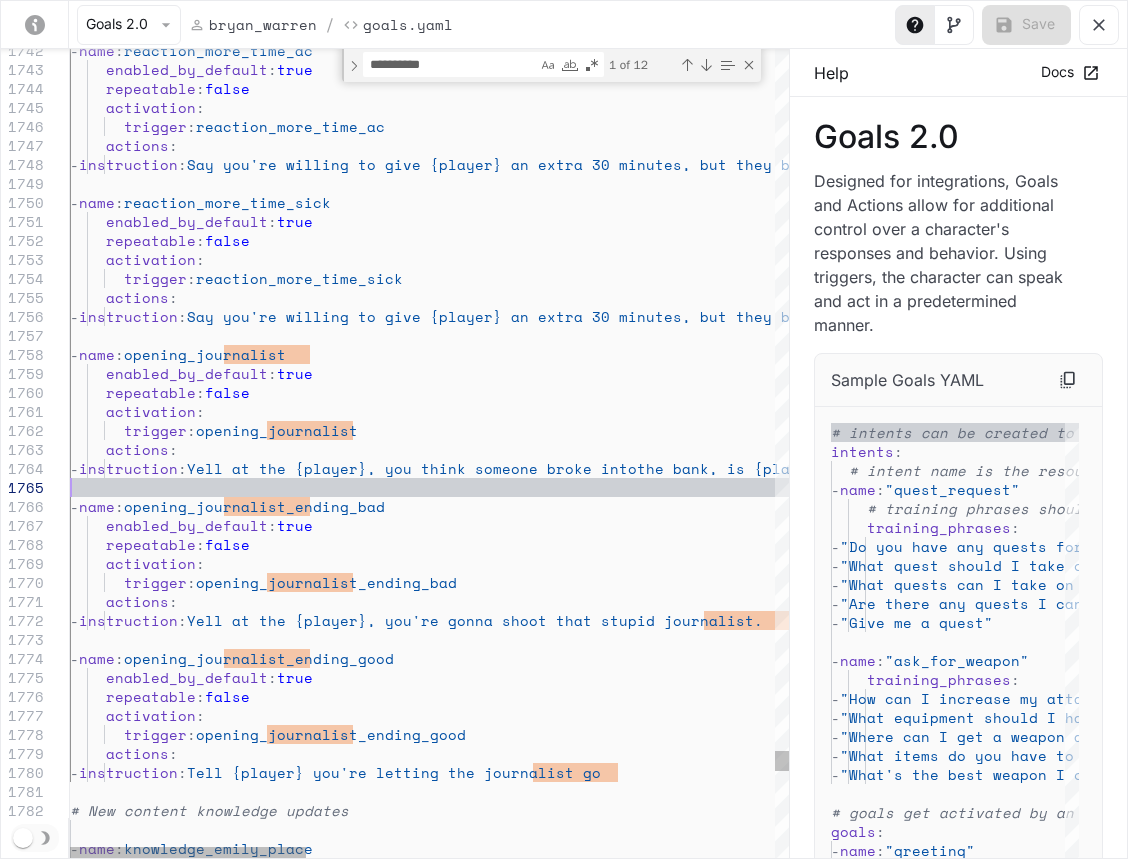 click on "repeatable :  false      activation :   -  name :  opening_journalist_ending_good      enabled_by_default :  true      actions :       -  instruction :  Yell at the {player}, you're gonna shoot that stup id journalist.      repeatable :  false      activation :        trigger :  opening_journalist_ending_bad   -  name :  opening_journalist_ending_bad      enabled_by_default :  true      actions :       -  instruction :  Yell at the {player}, you think someone broke into  the bank, is {player} trying to trick you?       repeatable :  false      activation :        trigger :  opening_journalist   -  name :  opening_journalist      enabled_by_default :  true      actions :       -  instruction :  Say you're willing to give {player} an extra 30 mi nutes, but they better not abuse your kindness.           repeatable :  false      activation : trigger :" at bounding box center [1139, -14030] 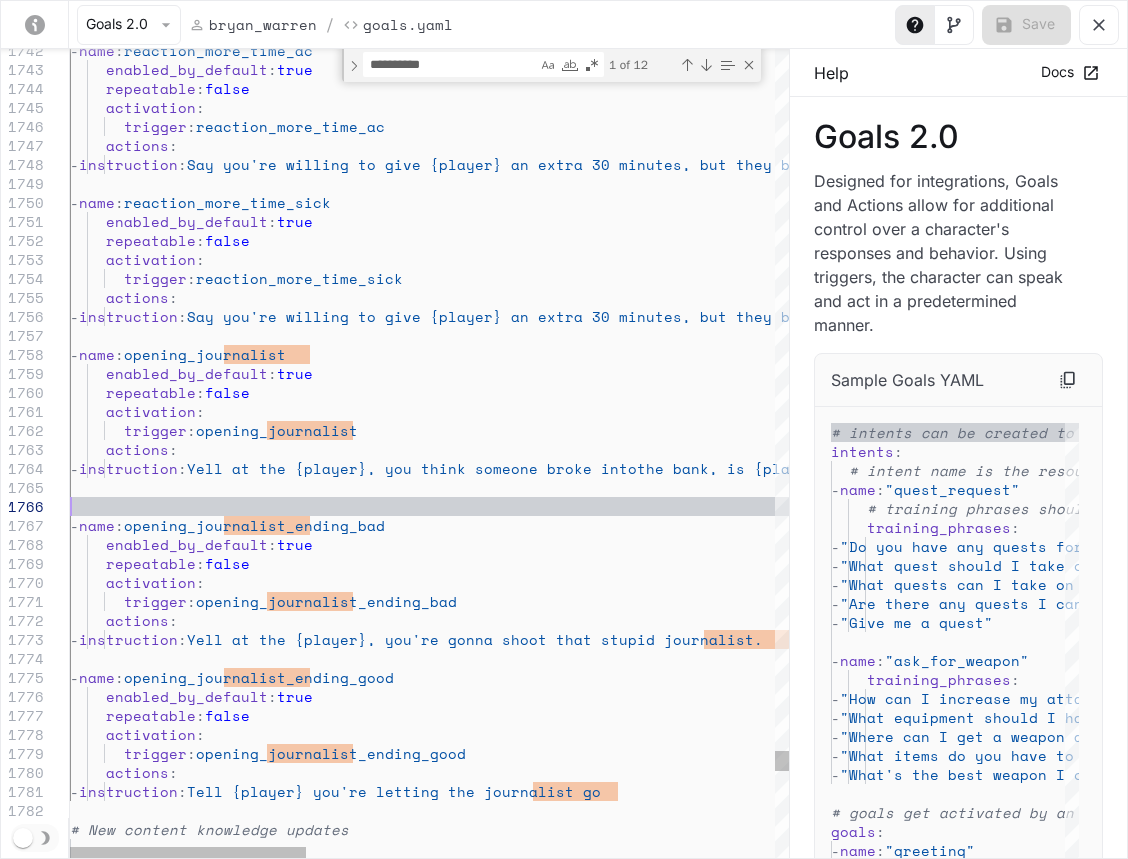 scroll, scrollTop: 94, scrollLeft: 0, axis: vertical 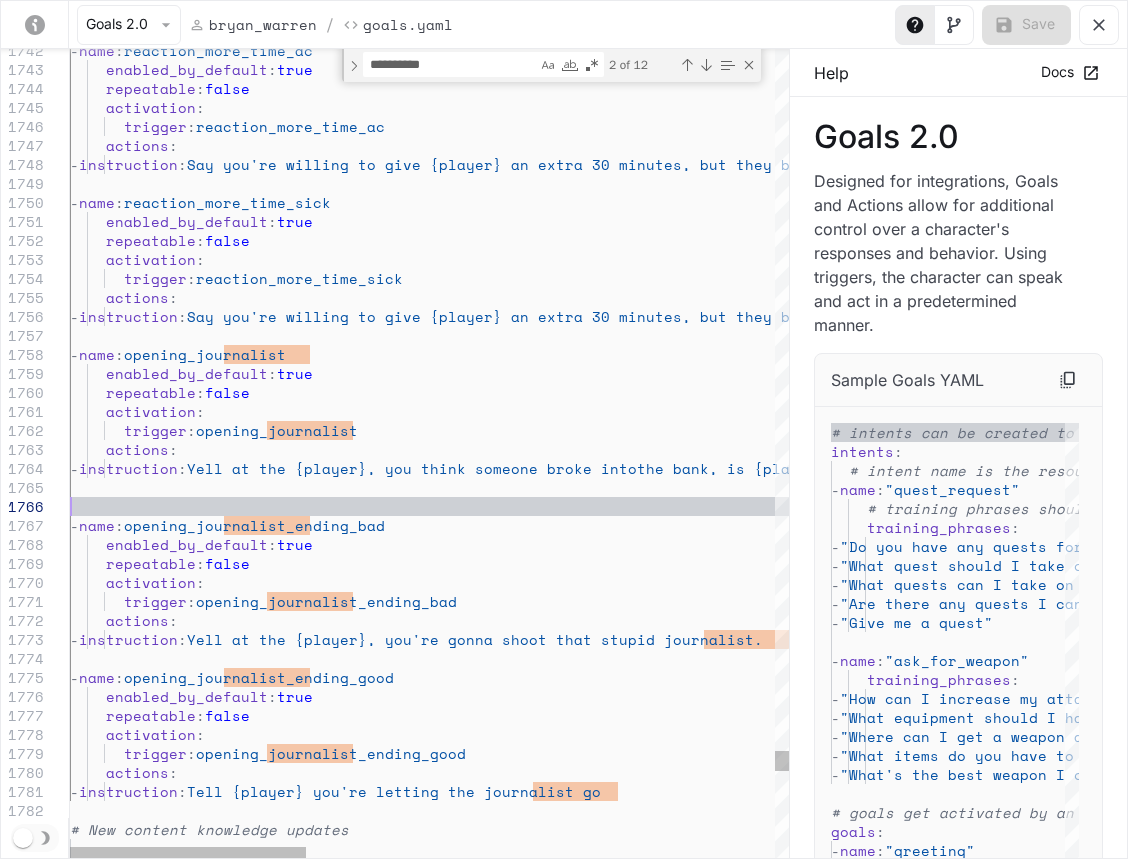 click on "repeatable :  false      activation :   -  name :  opening_journalist_ending_good      enabled_by_default :  true      actions :       -  instruction :  Yell at the {player}, you're gonna shoot that stup id journalist.      repeatable :  false      activation :        trigger :  opening_journalist_ending_bad   -  name :  opening_journalist_ending_bad      enabled_by_default :  true      actions :       -  instruction :  Yell at the {player}, you think someone broke into  the bank, is {player} trying to trick you?       repeatable :  false      activation :        trigger :  opening_journalist   -  name :  opening_journalist      enabled_by_default :  true      actions :       -  instruction :  Say you're willing to give {player} an extra 30 mi nutes, but they better not abuse your kindness.           repeatable :  false      activation : trigger :" at bounding box center [1139, -14020] 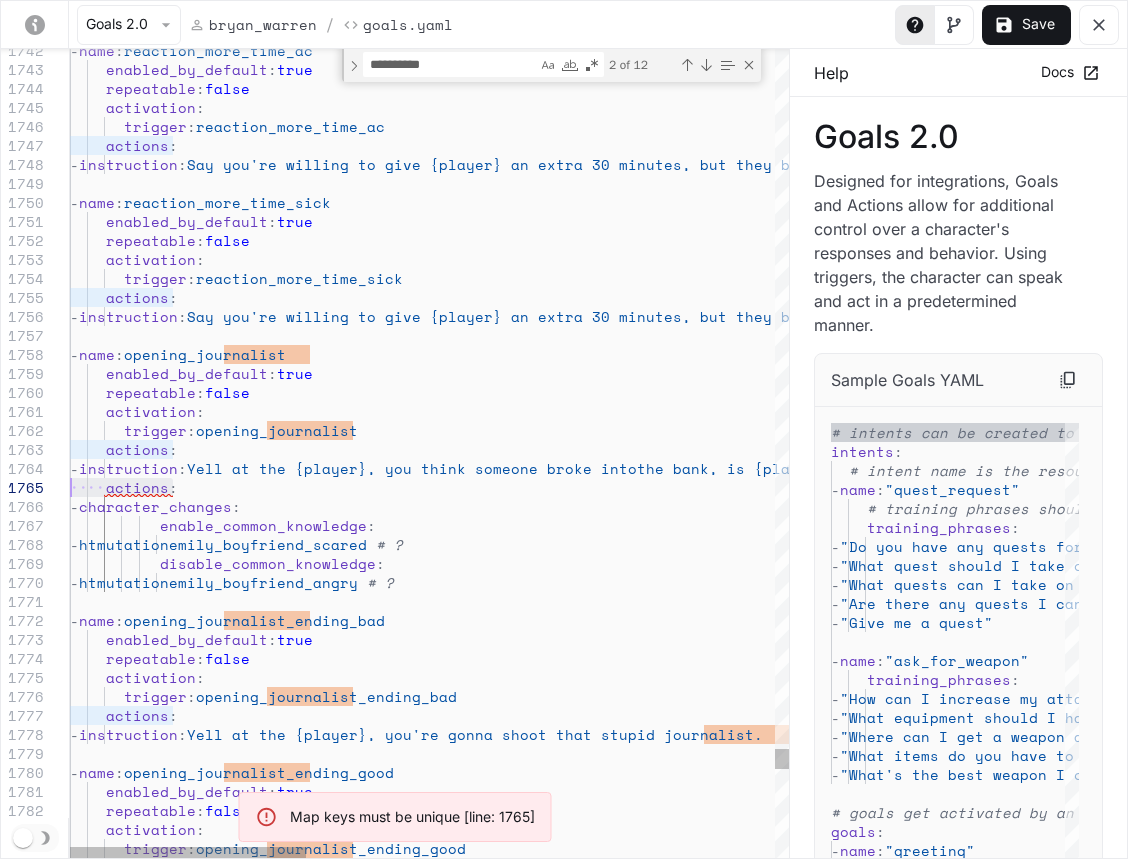 drag, startPoint x: 182, startPoint y: 489, endPoint x: 2, endPoint y: 485, distance: 180.04443 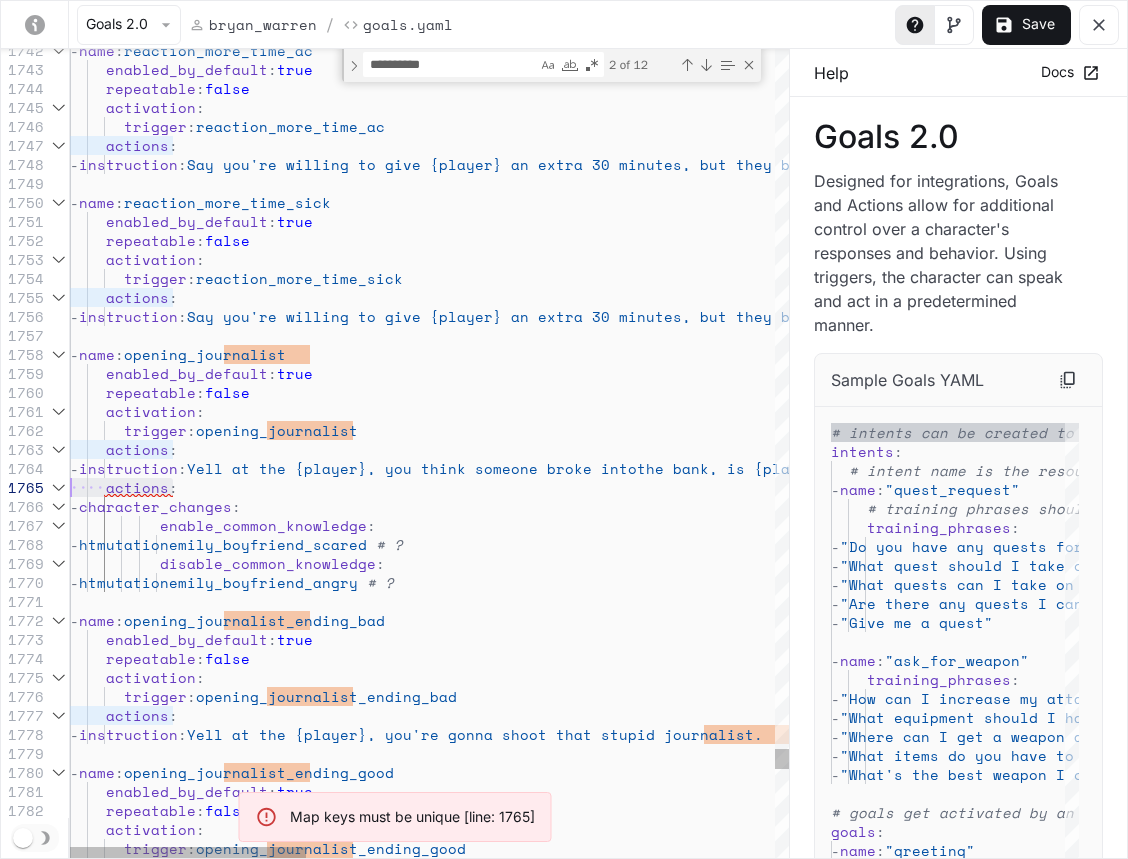 click on "repeatable :  false      activation :   -  name :  opening_journalist_ending_good      enabled_by_default :  true      actions :       -  instruction :  Yell at the {player}, you're gonna shoot that stup id journalist.      repeatable :  false      activation :        trigger :  opening_journalist_ending_bad   -  name :  opening_journalist_ending_bad      enabled_by_default :  true      actions :       -  instruction :  Yell at the {player}, you think someone broke into  the bank, is {player} trying to trick you?       actions :      repeatable :  false      activation :        trigger :  opening_journalist   -  name :  opening_journalist      enabled_by_default :  true      actions :       -  instruction :  Say you're willing to give {player} an extra 30 mi nutes, but they better not abuse your kindness.           repeatable :  false      : :" at bounding box center [1139, -13973] 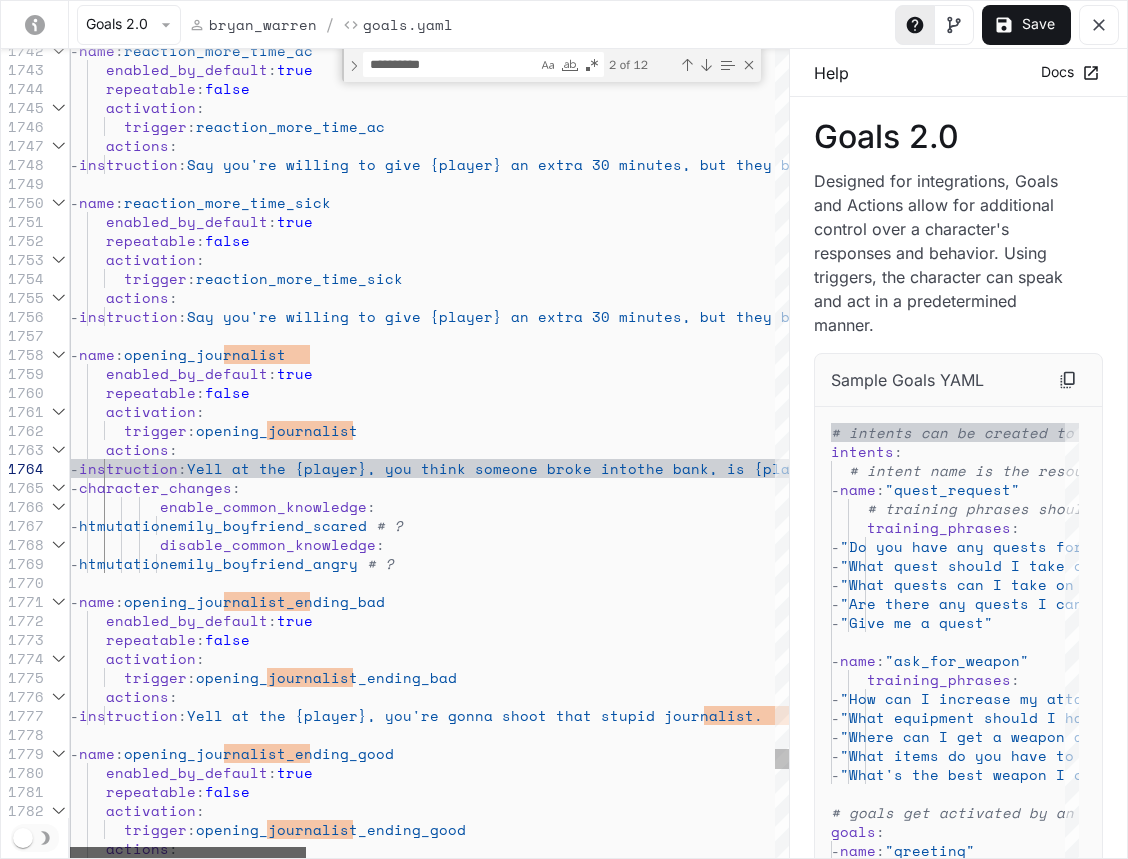 click at bounding box center [188, 853] 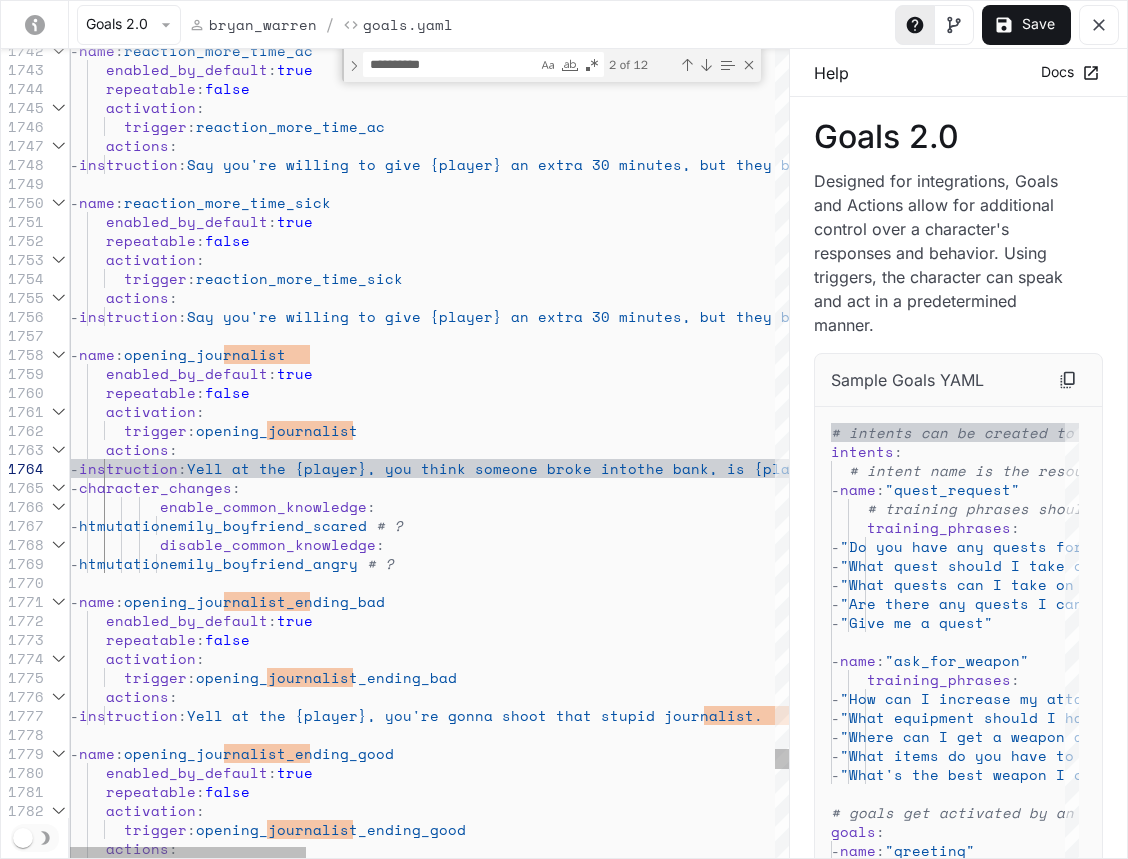 click on "repeatable :  false      activation :   -  name :  opening_journalist_ending_good      enabled_by_default :  true      actions :       -  instruction :  Yell at the {player}, you're gonna shoot that stup id journalist.      repeatable :  false      activation :        trigger :  opening_journalist_ending_bad   -  name :  opening_journalist_ending_bad      enabled_by_default :  true      actions :       -  instruction :  Yell at the {player}, you think someone broke into  the bank, is {player} trying to trick you?       repeatable :  false      activation :        trigger :  opening_journalist   -  name :  opening_journalist      enabled_by_default :  true      actions :       -  instruction :  Say you're willing to give {player} an extra 30 mi nutes, but they better not abuse your kindness.           repeatable :  false      activation : trigger :" at bounding box center [1139, -13982] 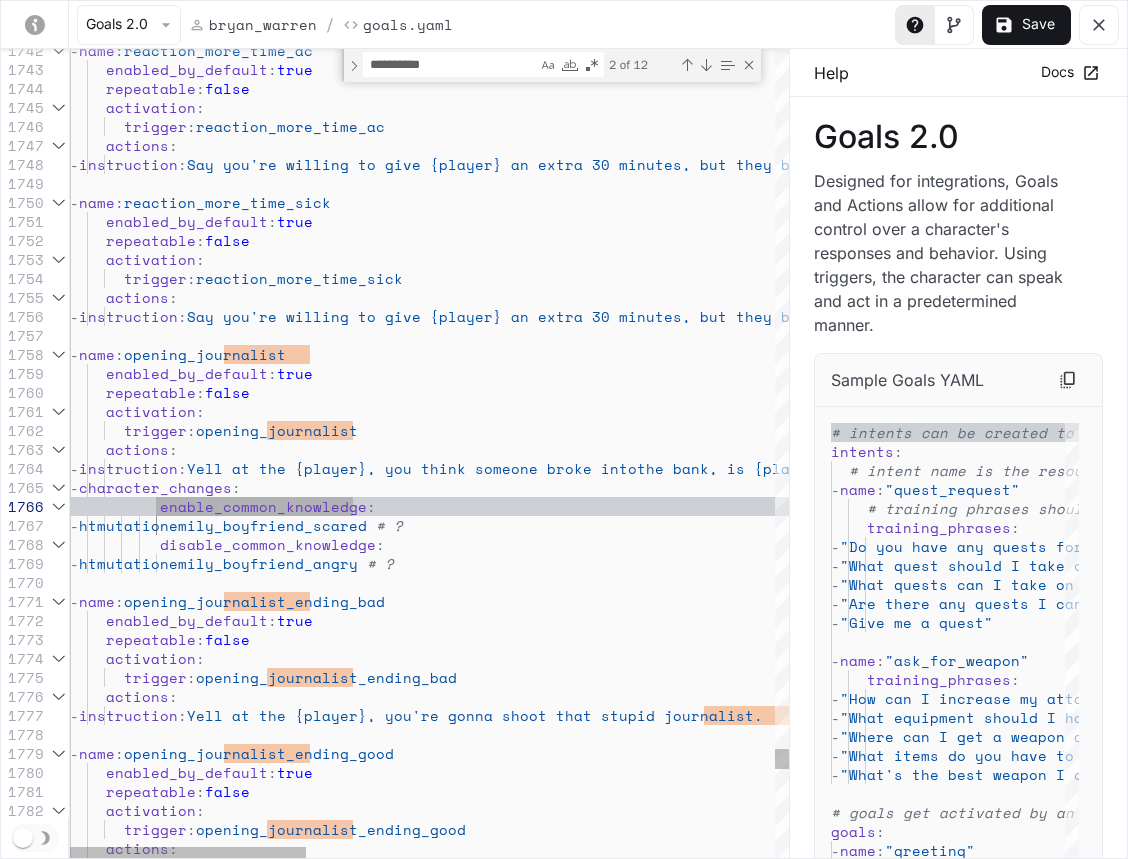 click on "repeatable :  false      activation :   -  name :  opening_journalist_ending_good      enabled_by_default :  true      actions :       -  instruction :  Yell at the {player}, you're gonna shoot that stup id journalist.      repeatable :  false      activation :        trigger :  opening_journalist_ending_bad   -  name :  opening_journalist_ending_bad      enabled_by_default :  true      actions :       -  instruction :  Yell at the {player}, you think someone broke into  the bank, is {player} trying to trick you?       repeatable :  false      activation :        trigger :  opening_journalist   -  name :  opening_journalist      enabled_by_default :  true      actions :       -  instruction :  Say you're willing to give {player} an extra 30 mi nutes, but they better not abuse your kindness.           repeatable :  false      activation : trigger :" at bounding box center (1139, -13982) 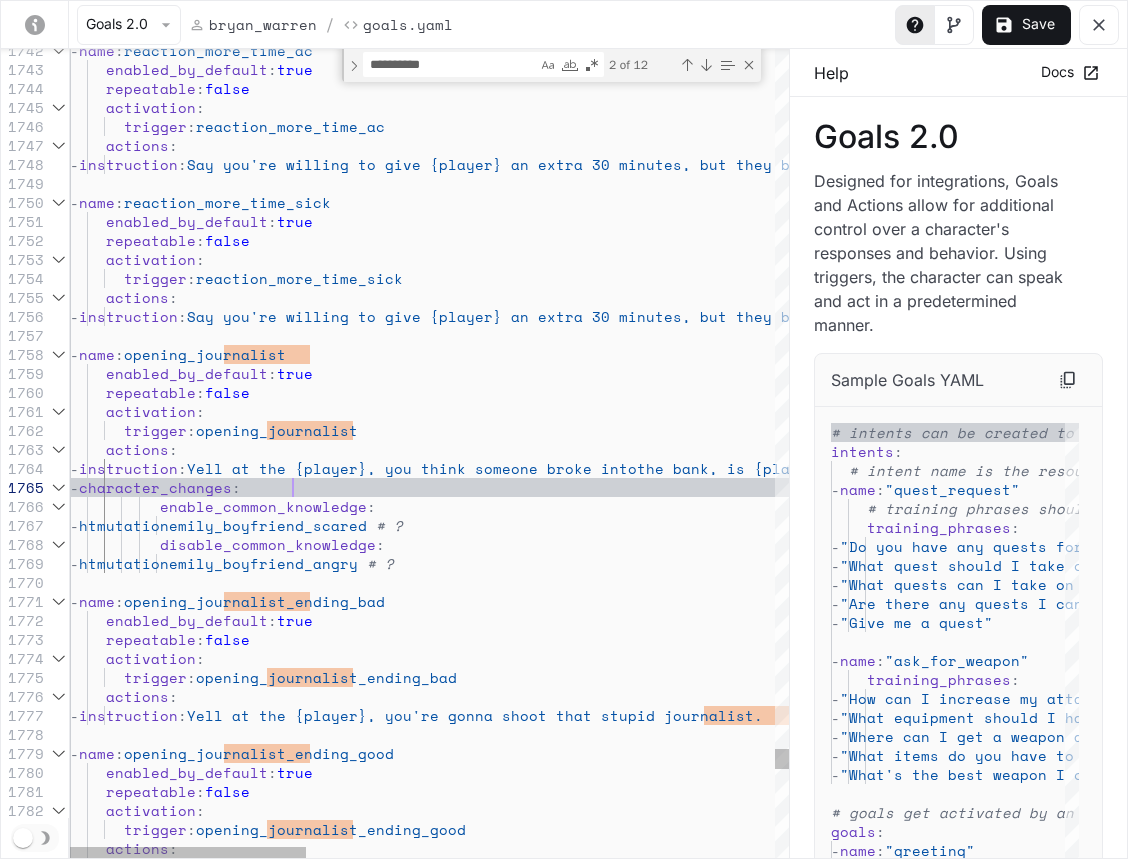 click on "repeatable :  false      activation :   -  name :  opening_journalist_ending_good      enabled_by_default :  true      actions :       -  instruction :  Yell at the {player}, you're gonna shoot that stup id journalist.      repeatable :  false      activation :        trigger :  opening_journalist_ending_bad   -  name :  opening_journalist_ending_bad      enabled_by_default :  true      actions :       -  instruction :  Yell at the {player}, you think someone broke into  the bank, is {player} trying to trick you?       repeatable :  false      activation :        trigger :  opening_journalist   -  name :  opening_journalist      enabled_by_default :  true      actions :       -  instruction :  Say you're willing to give {player} an extra 30 mi nutes, but they better not abuse your kindness.           repeatable :  false      activation : trigger :" at bounding box center (1139, -13982) 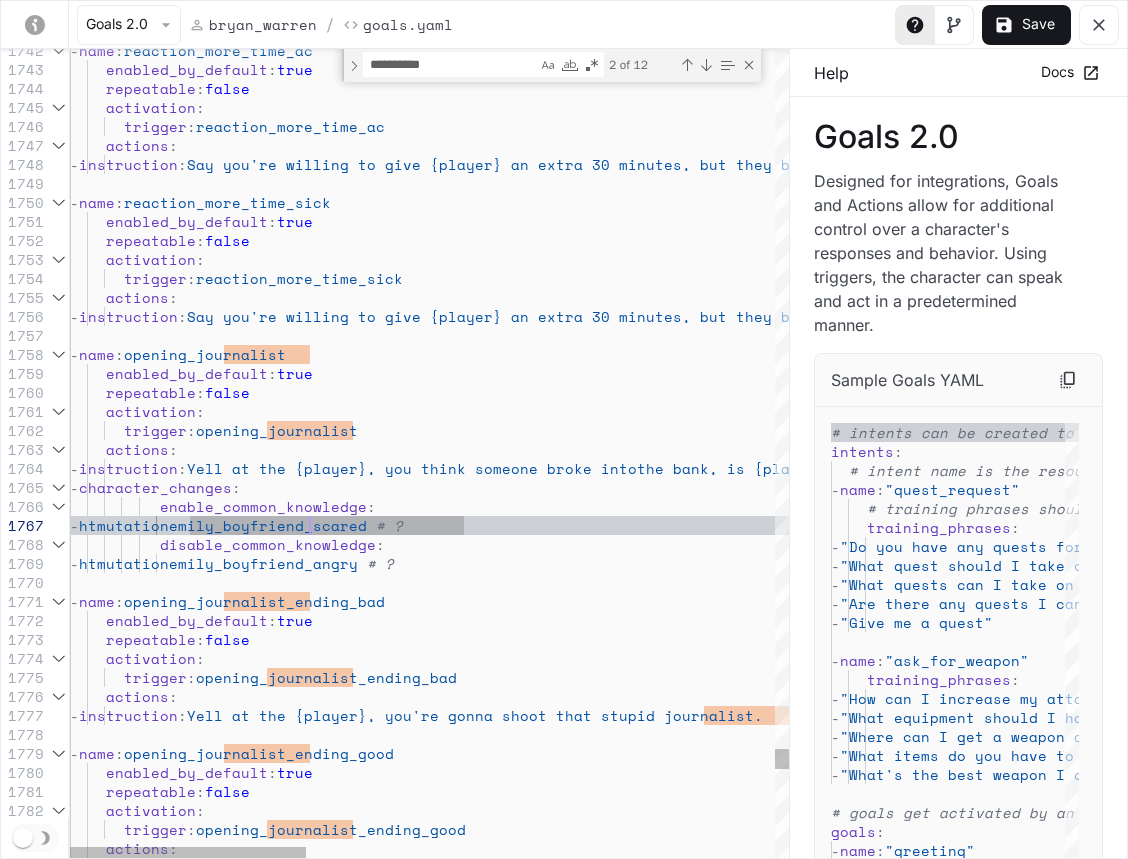 click on "repeatable :  false      activation :   -  name :  opening_journalist_ending_good      enabled_by_default :  true      actions :       -  instruction :  Yell at the {player}, you're gonna shoot that stup id journalist.      repeatable :  false      activation :        trigger :  opening_journalist_ending_bad   -  name :  opening_journalist_ending_bad      enabled_by_default :  true      actions :       -  instruction :  Yell at the {player}, you think someone broke into  the bank, is {player} trying to trick you?       repeatable :  false      activation :        trigger :  opening_journalist   -  name :  opening_journalist      enabled_by_default :  true      actions :       -  instruction :  Say you're willing to give {player} an extra 30 mi nutes, but they better not abuse your kindness.           repeatable :  false      activation : trigger :" at bounding box center (1139, -13982) 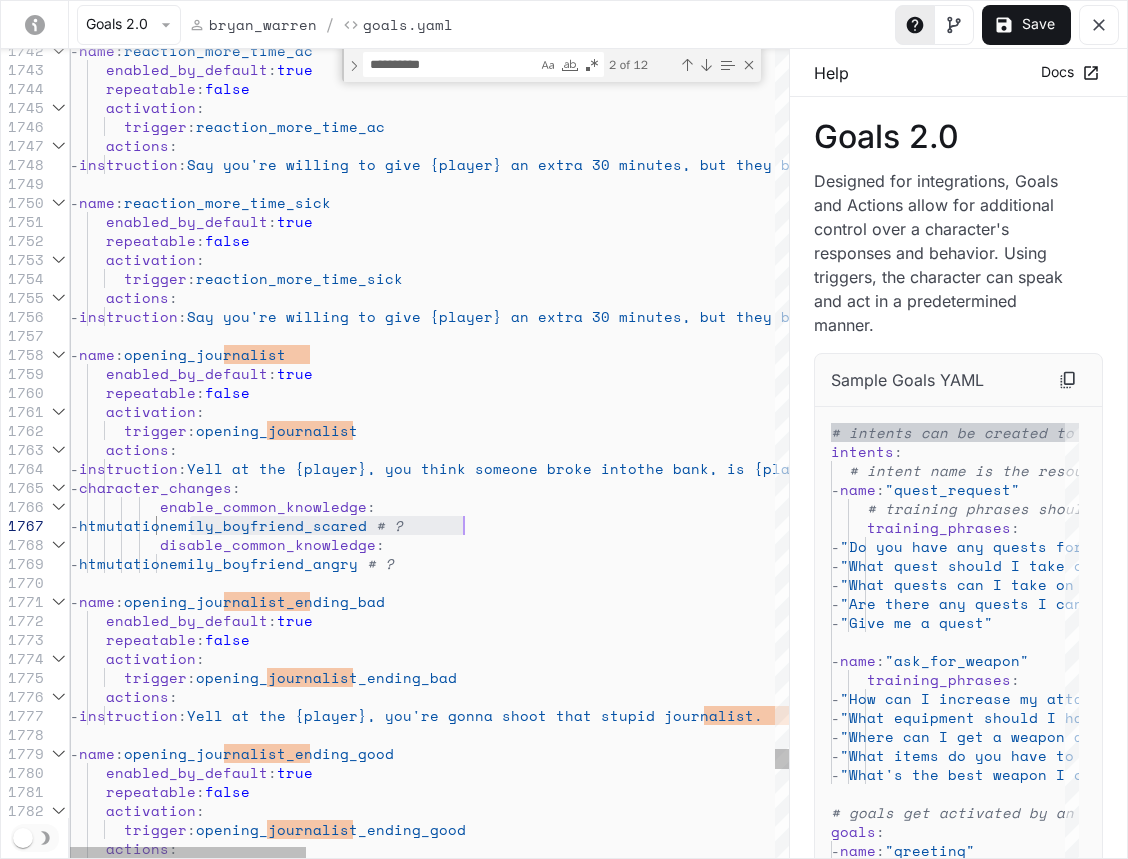 drag, startPoint x: 191, startPoint y: 529, endPoint x: 462, endPoint y: 533, distance: 271.0295 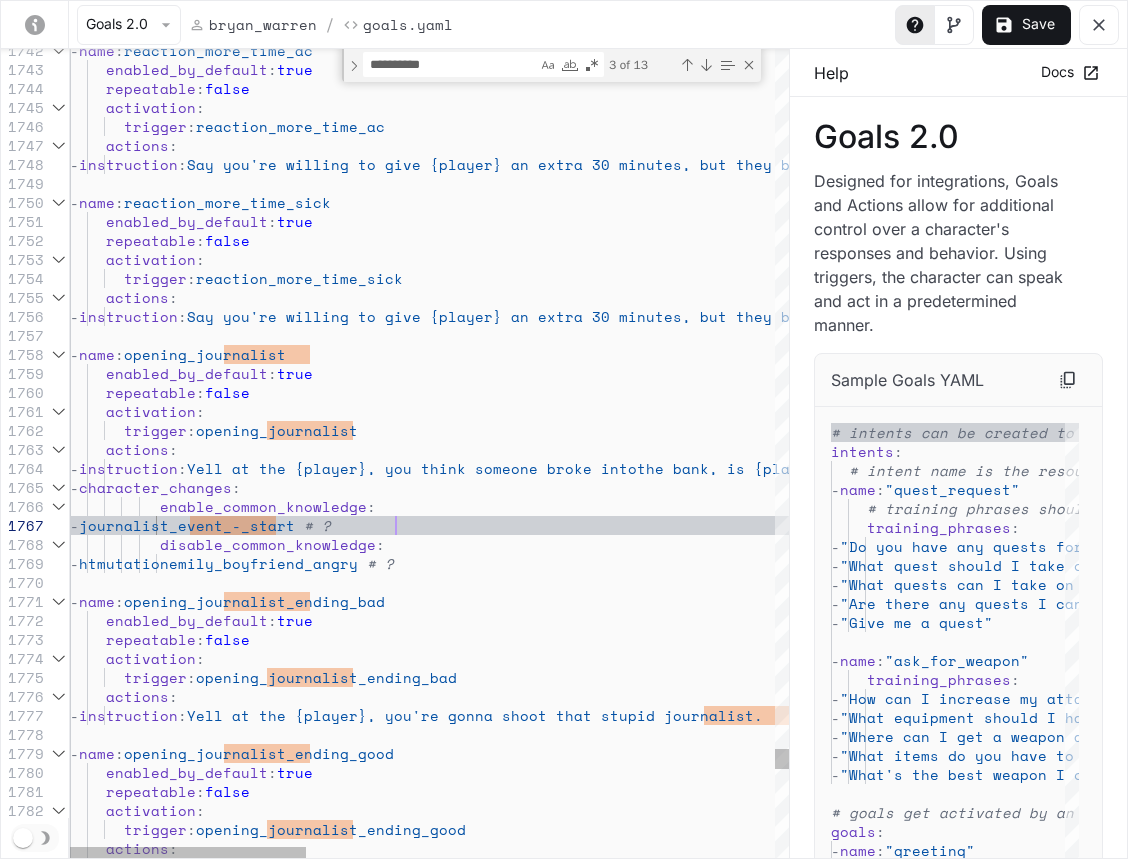 click on "repeatable :  false      activation :   -  name :  opening_journalist_ending_good      enabled_by_default :  true      actions :       -  instruction :  Yell at the {player}, you're gonna shoot that stup id journalist.      repeatable :  false      activation :        trigger :  opening_journalist_ending_bad   -  name :  opening_journalist_ending_bad      enabled_by_default :  true      actions :       -  instruction :  Yell at the {player}, you think someone broke into  the bank, is {player} trying to trick you?       repeatable :  false      activation :        trigger :  opening_journalist   -  name :  opening_journalist      enabled_by_default :  true      actions :       -  instruction :  Say you're willing to give {player} an extra 30 mi nutes, but they better not abuse your kindness.           repeatable :  false      activation : trigger :" at bounding box center [1139, -13982] 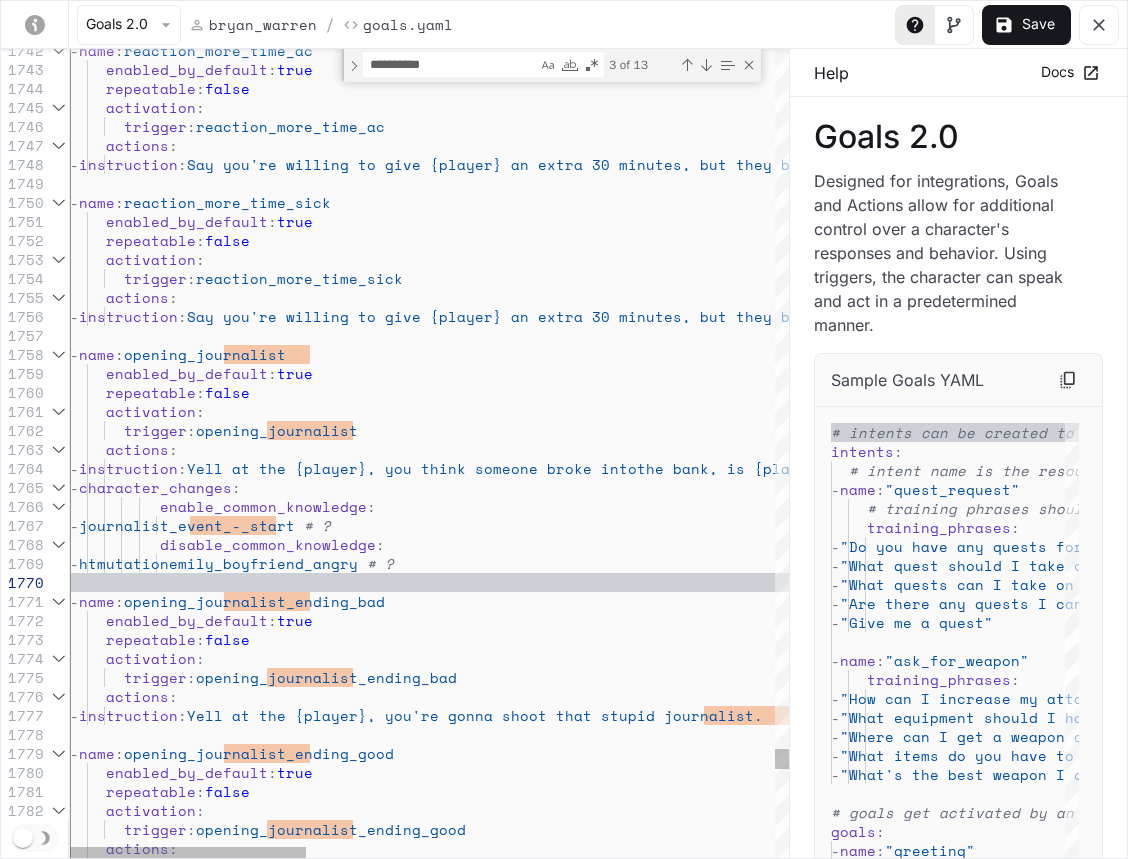 click on "repeatable :  false      activation :   -  name :  opening_journalist_ending_good      enabled_by_default :  true      actions :       -  instruction :  Yell at the {player}, you're gonna shoot that stup id journalist.      repeatable :  false      activation :        trigger :  opening_journalist_ending_bad   -  name :  opening_journalist_ending_bad      enabled_by_default :  true      actions :       -  instruction :  Yell at the {player}, you think someone broke into  the bank, is {player} trying to trick you?       repeatable :  false      activation :        trigger :  opening_journalist   -  name :  opening_journalist      enabled_by_default :  true      actions :       -  instruction :  Say you're willing to give {player} an extra 30 mi nutes, but they better not abuse your kindness.           repeatable :  false      activation : trigger :" at bounding box center (1139, -13982) 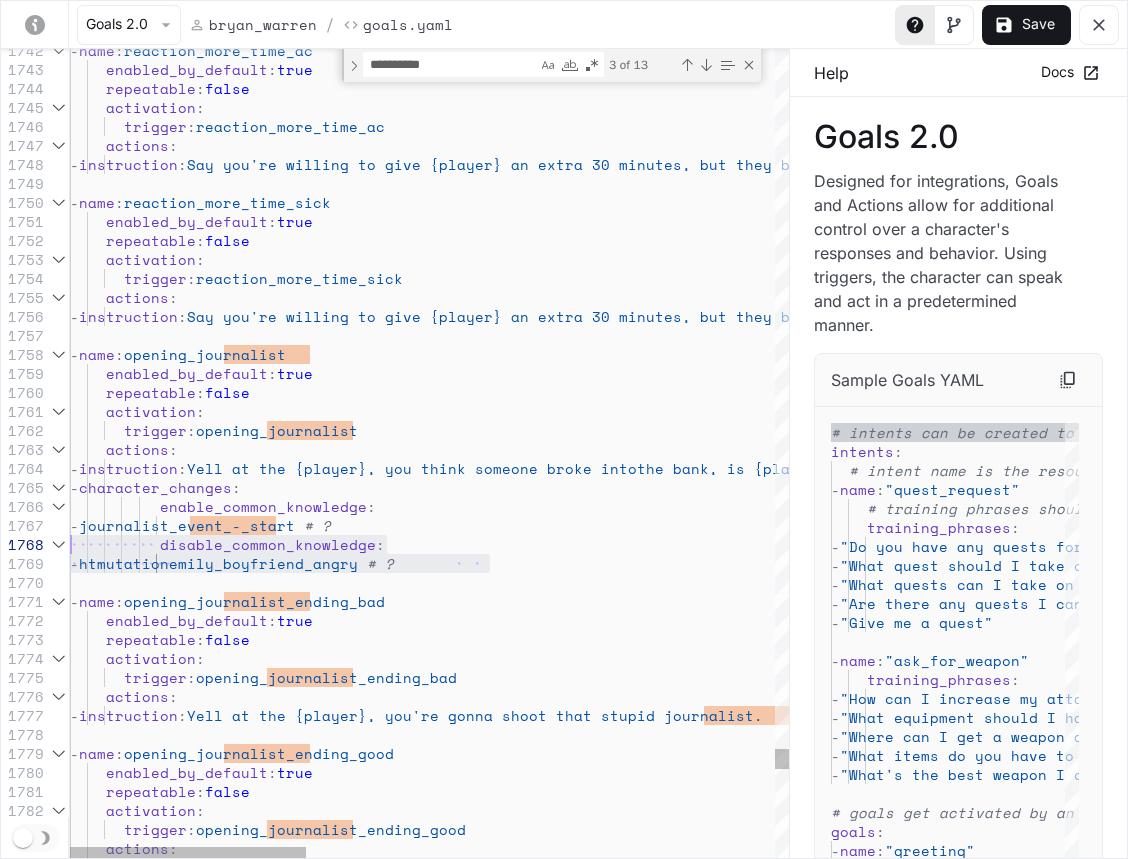 drag, startPoint x: 528, startPoint y: 569, endPoint x: -66, endPoint y: 541, distance: 594.65955 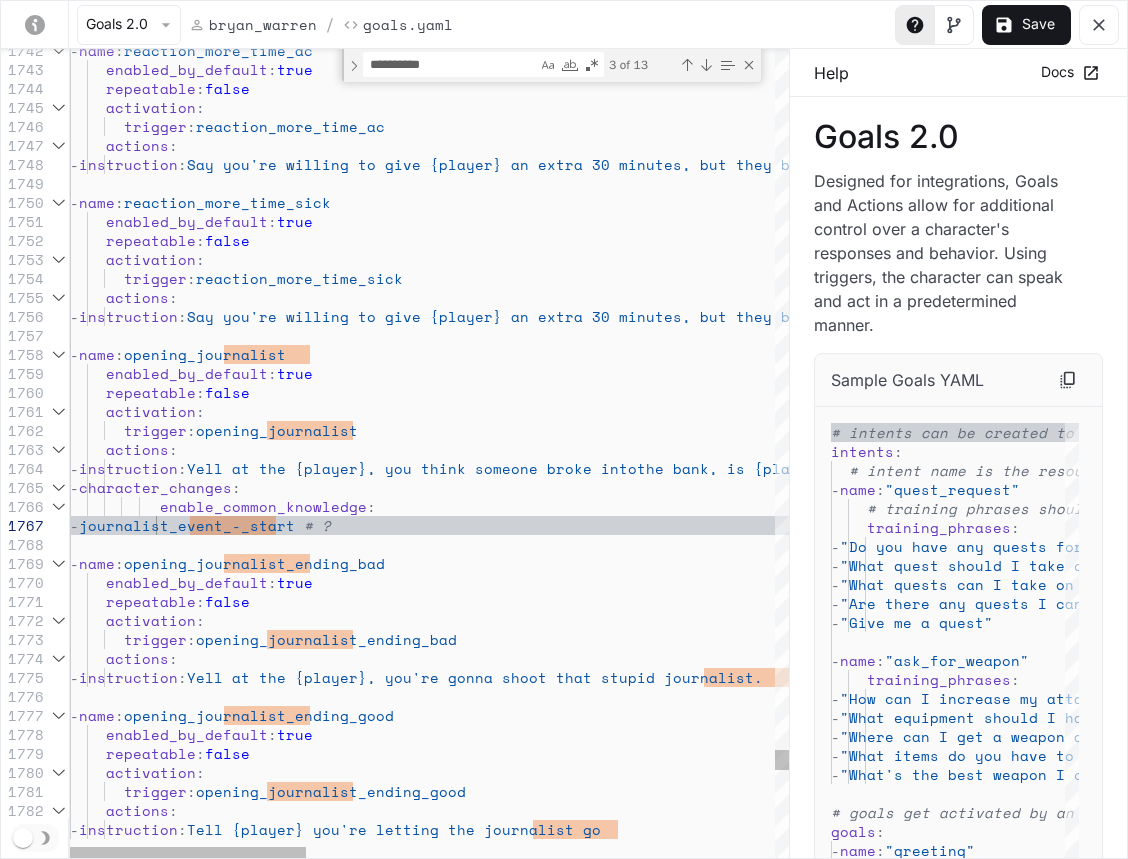 click on "repeatable :  false      activation :   -  name :  opening_journalist_ending_good      enabled_by_default :  true      actions :       -  instruction :  Yell at the {player}, you're gonna shoot that stup id journalist.      repeatable :  false      activation :        trigger :  opening_journalist_ending_bad   -  name :  opening_journalist_ending_bad      enabled_by_default :  true      actions :       -  instruction :  Yell at the {player}, you think someone broke into  the bank, is {player} trying to trick you?       repeatable :  false      activation :        trigger :  opening_journalist   -  name :  opening_journalist      enabled_by_default :  true      actions :       -  instruction :  Say you're willing to give {player} an extra 30 mi nutes, but they better not abuse your kindness.           repeatable :  false      activation : trigger :" at bounding box center [1139, -14001] 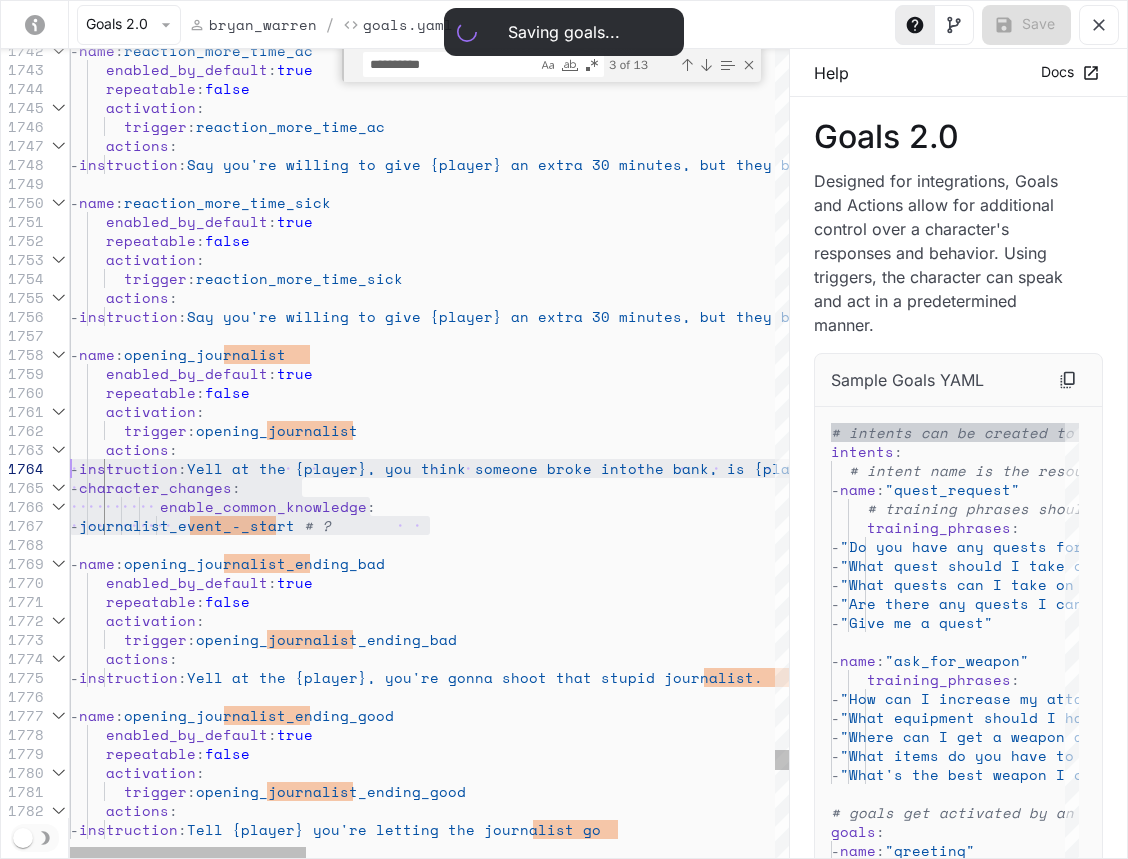 drag, startPoint x: 481, startPoint y: 529, endPoint x: -140, endPoint y: 474, distance: 623.43085 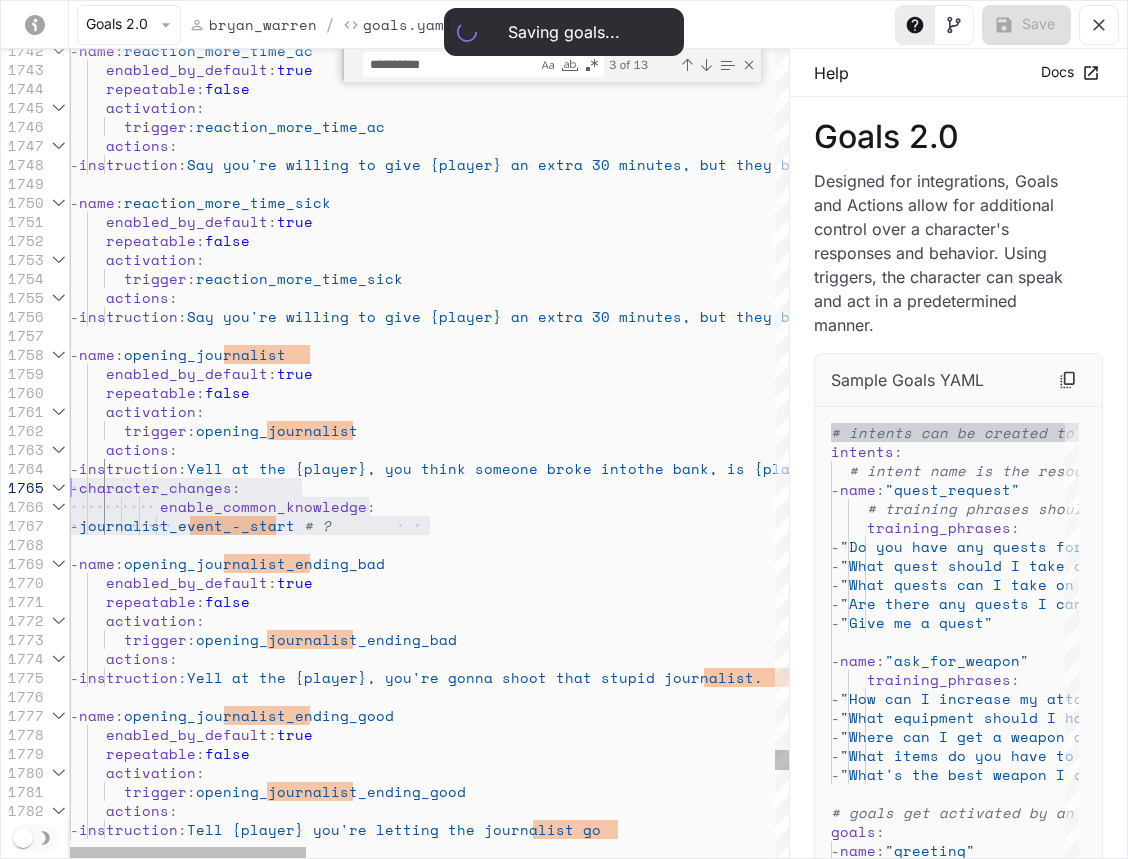 drag, startPoint x: 513, startPoint y: 529, endPoint x: -60, endPoint y: 485, distance: 574.6869 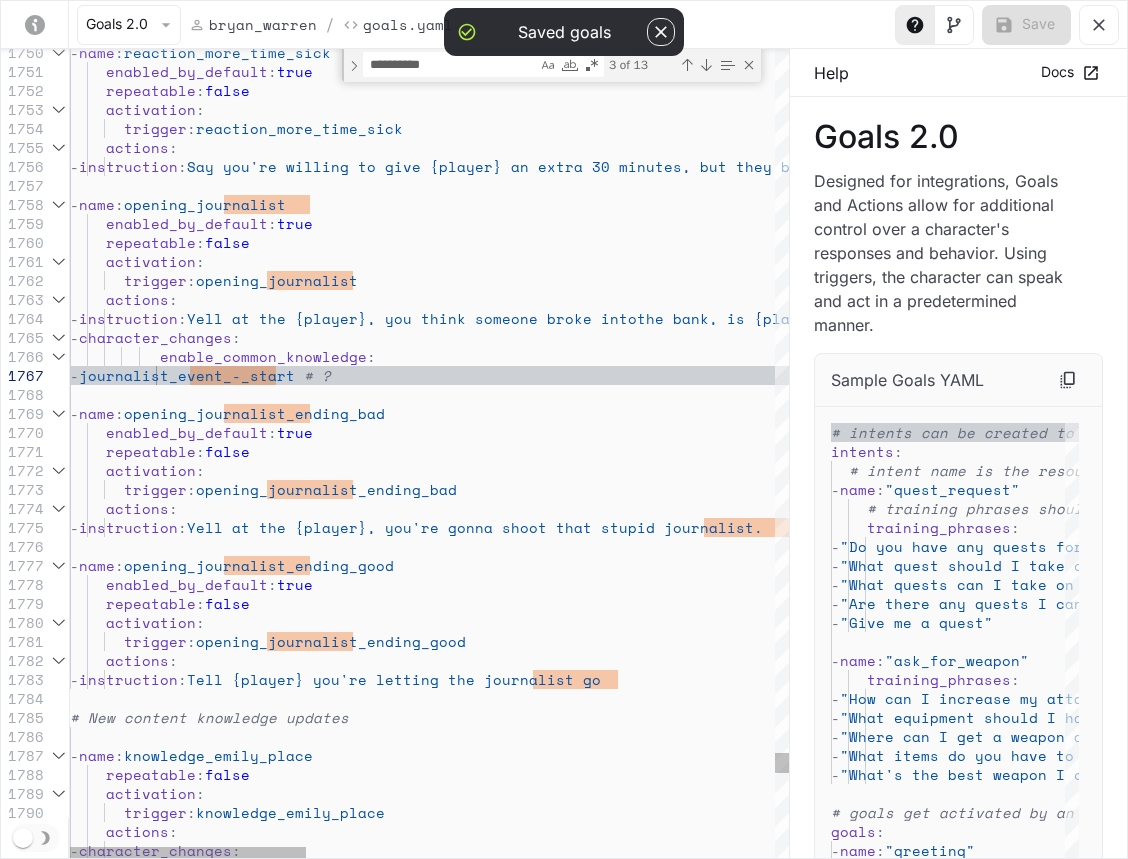 click on "repeatable :  false      activation :   -  name :  opening_journalist_ending_good      enabled_by_default :  true      actions :       -  instruction :  Yell at the {player}, you're gonna shoot that stup id journalist.      repeatable :  false      activation :        trigger :  opening_journalist_ending_bad   -  name :  opening_journalist_ending_bad      enabled_by_default :  true      actions :       -  instruction :  Yell at the {player}, you think someone broke into  the bank, is {player} trying to trick you?       repeatable :  false      activation :        trigger :  opening_journalist   -  name :  opening_journalist      enabled_by_default :  true      actions :       -  instruction :  Say you're willing to give {player} an extra 30 mi nutes, but they better not abuse your kindness.           repeatable :  false      activation : trigger :" at bounding box center [1139, -14151] 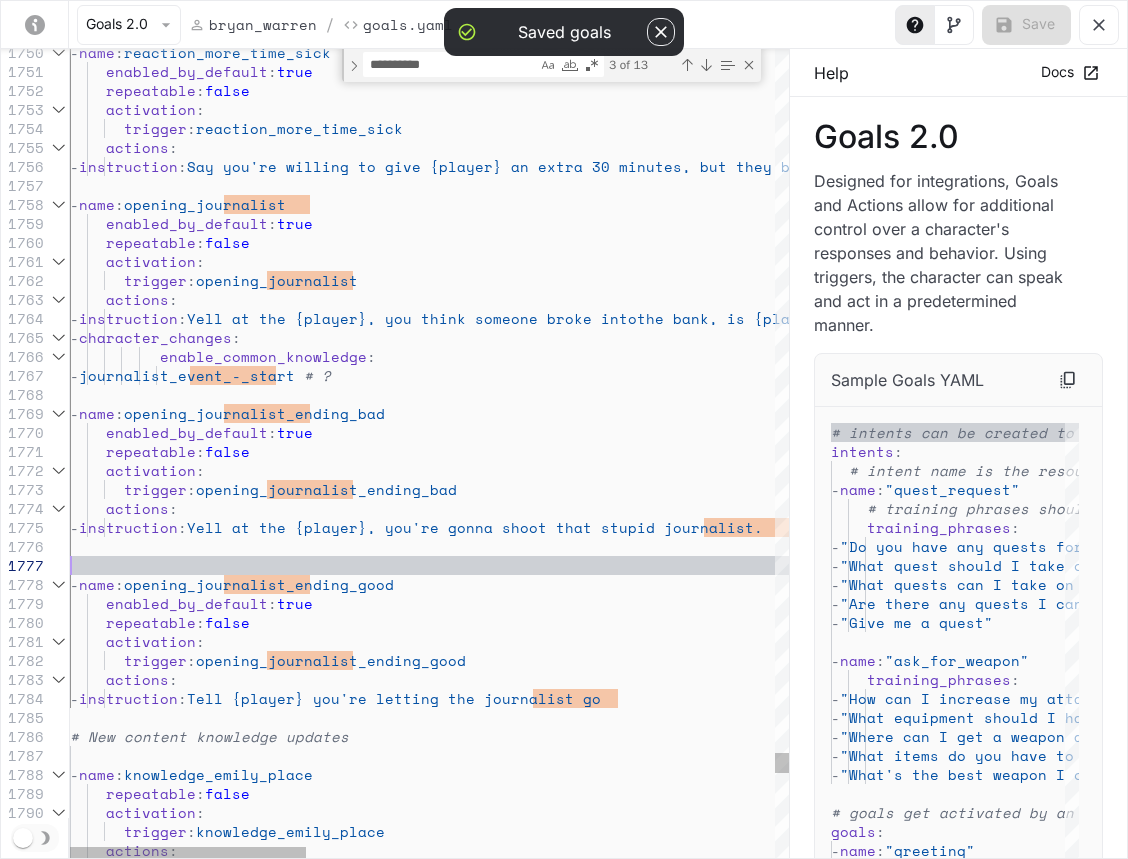 scroll, scrollTop: 112, scrollLeft: 0, axis: vertical 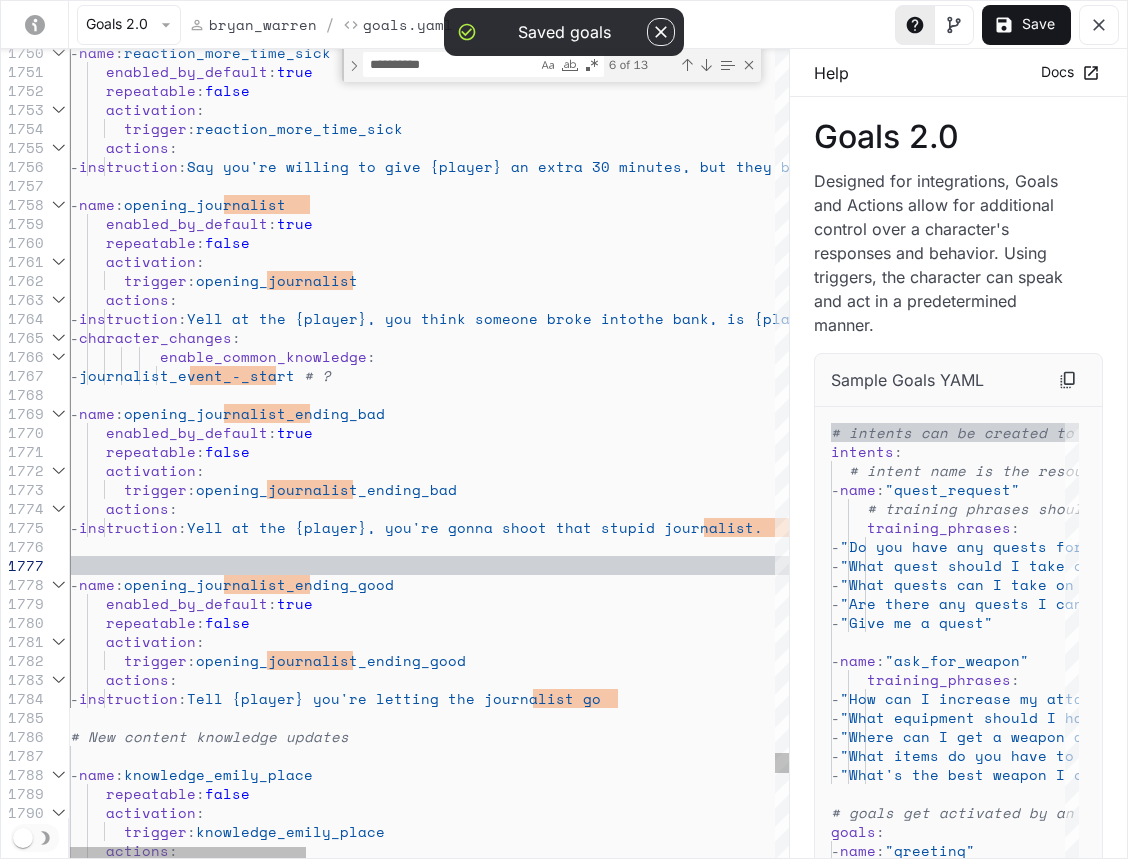 click on "repeatable :  false      activation :   -  name :  opening_journalist_ending_good      enabled_by_default :  true      actions :       -  instruction :  Yell at the {player}, you're gonna shoot that stup id journalist.      repeatable :  false      activation :        trigger :  opening_journalist_ending_bad   -  name :  opening_journalist_ending_bad      enabled_by_default :  true      actions :       -  instruction :  Yell at the {player}, you think someone broke into  the bank, is {player} trying to trick you?       repeatable :  false      activation :        trigger :  opening_journalist   -  name :  opening_journalist      enabled_by_default :  true      actions :       -  instruction :  Say you're willing to give {player} an extra 30 mi nutes, but they better not abuse your kindness.           repeatable :  false      activation : trigger :" at bounding box center (1139, -14142) 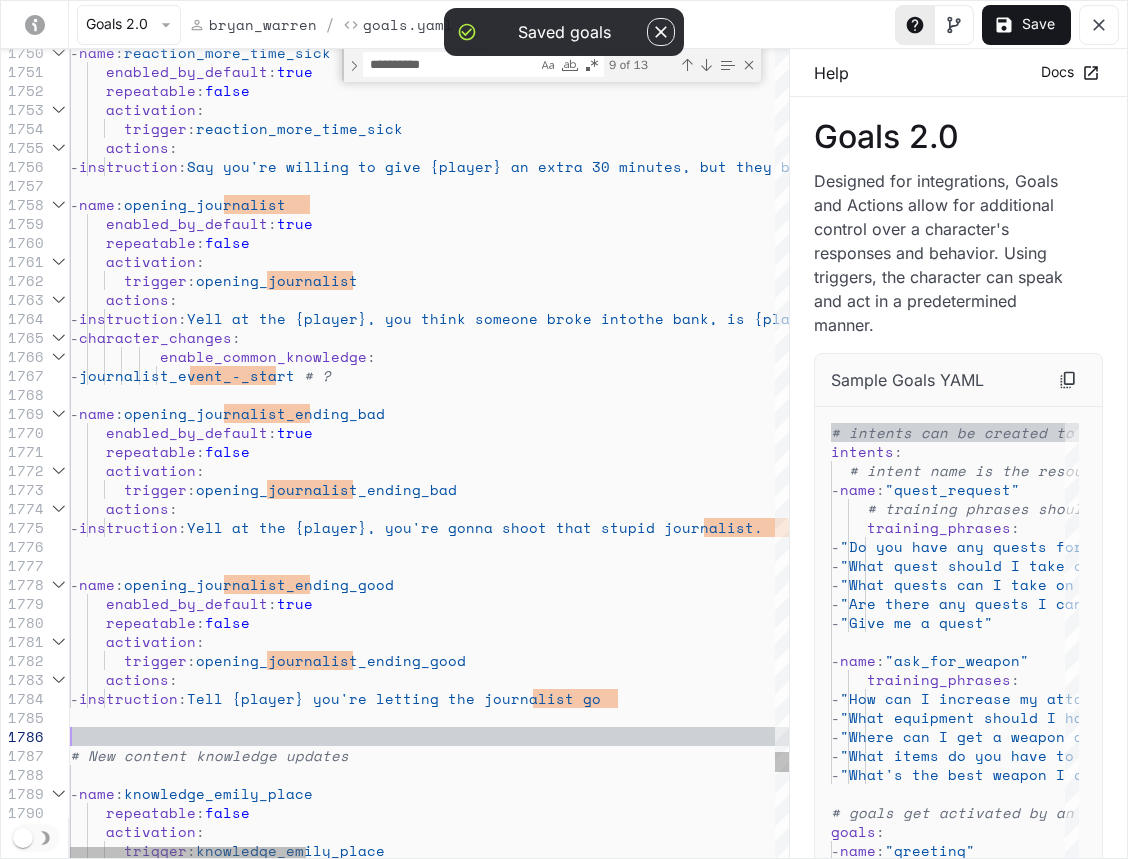 click on "repeatable :  false      activation :   -  name :  opening_journalist_ending_good      enabled_by_default :  true      actions :       -  instruction :  Yell at the {player}, you're gonna shoot that stup id journalist.      repeatable :  false      activation :        trigger :  opening_journalist_ending_bad   -  name :  opening_journalist_ending_bad      enabled_by_default :  true      actions :       -  instruction :  Yell at the {player}, you think someone broke into  the bank, is {player} trying to trick you?       repeatable :  false      activation :        trigger :  opening_journalist   -  name :  opening_journalist      enabled_by_default :  true      actions :       -  instruction :  Say you're willing to give {player} an extra 30 mi nutes, but they better not abuse your kindness.           repeatable :  false      activation : trigger :" at bounding box center [1139, -14132] 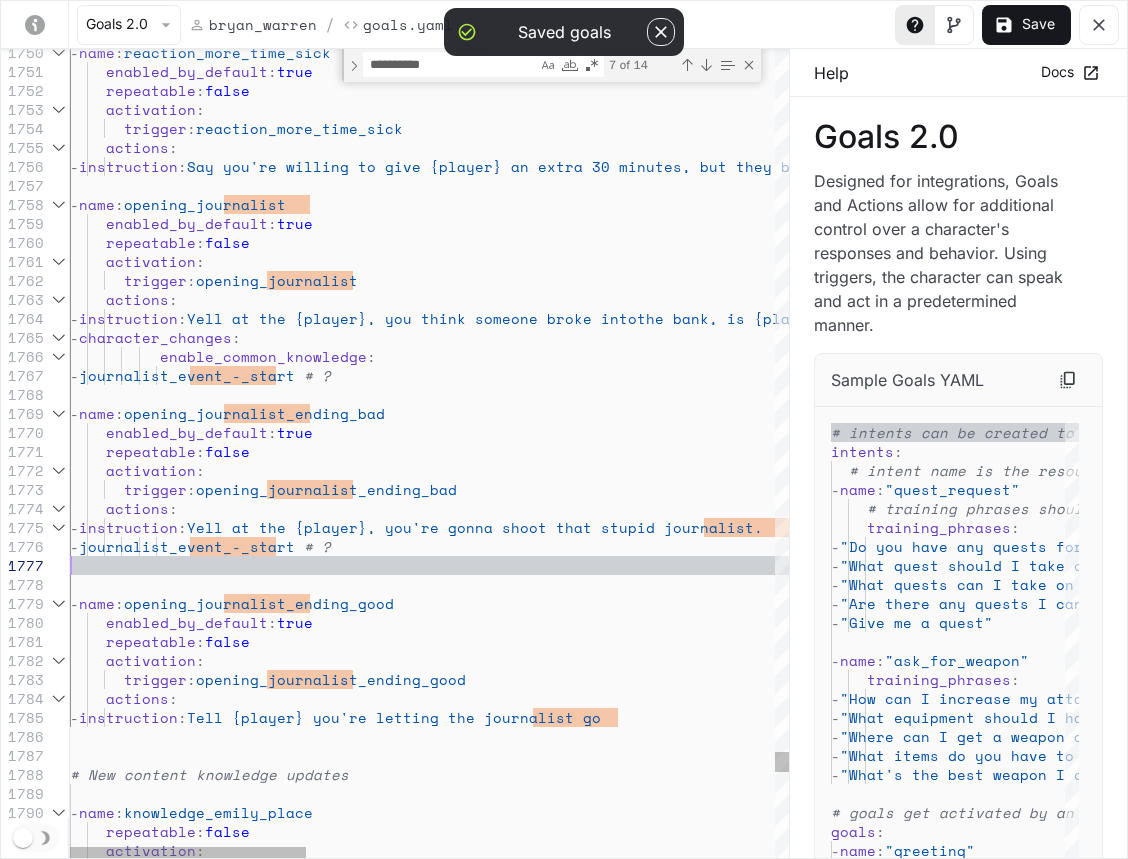click on "repeatable :  false      activation :   -  name :  opening_journalist_ending_good      enabled_by_default :  true      actions :       -  instruction :  Yell at the {player}, you're gonna shoot that stup id journalist.             -  journalist_event_-_start   # ?      repeatable :  false      activation :        trigger :  opening_journalist_ending_bad   -  name :  opening_journalist_ending_bad      enabled_by_default :  true      actions :       -  instruction :  Yell at the {player}, you think someone broke into  the bank, is {player} trying to trick you?       repeatable :  false      activation :        trigger :  opening_journalist   -  name :  opening_journalist      enabled_by_default :  true      actions :       -  instruction :  Say you're willing to give {player} an extra 30 mi nutes, but they better not abuse your kindness.      :" at bounding box center [1139, -14123] 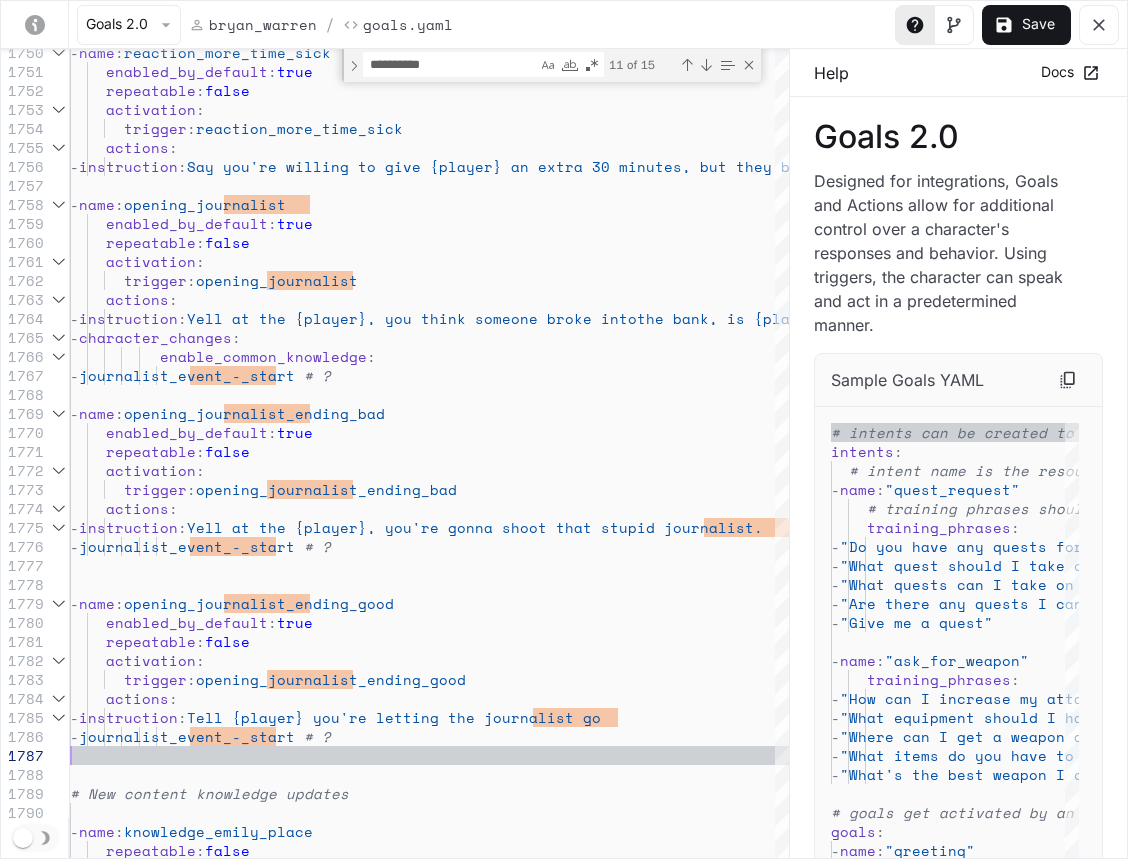type on "**********" 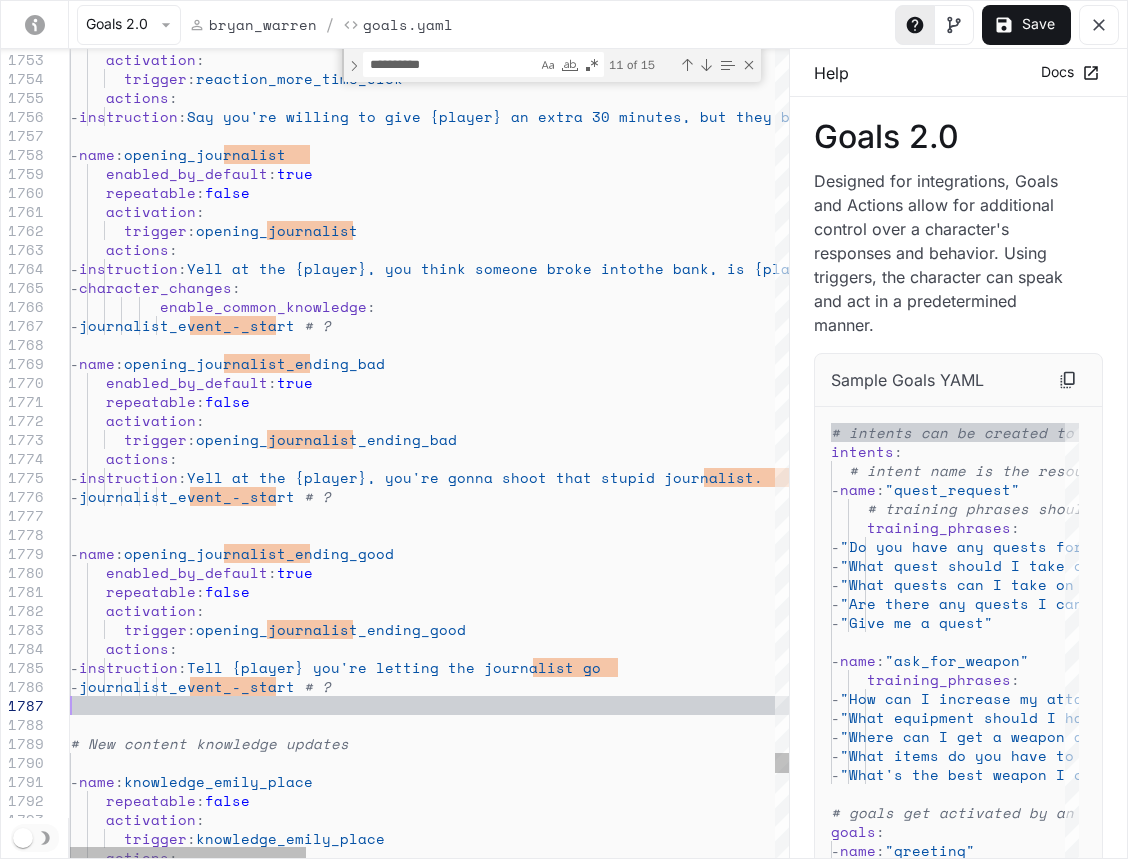 click on "repeatable :  false      activation :   -  name :  opening_journalist_ending_good      enabled_by_default :  true      actions :       -  instruction :  Yell at the {player}, you're gonna shoot that stup id journalist.             -  journalist_event_-_start   # ?      repeatable :  false      activation :        trigger :  opening_journalist_ending_bad   -  name :  opening_journalist_ending_bad      enabled_by_default :  true      actions :       -  instruction :  Yell at the {player}, you think someone broke into  the bank, is {player} trying to trick you?       repeatable :  false      activation :        trigger :  opening_journalist   -  name :  opening_journalist      enabled_by_default :  true      actions :       -  instruction :  Say you're willing to give {player} an extra 30 mi nutes, but they better not abuse your kindness.      :" at bounding box center (1139, -14163) 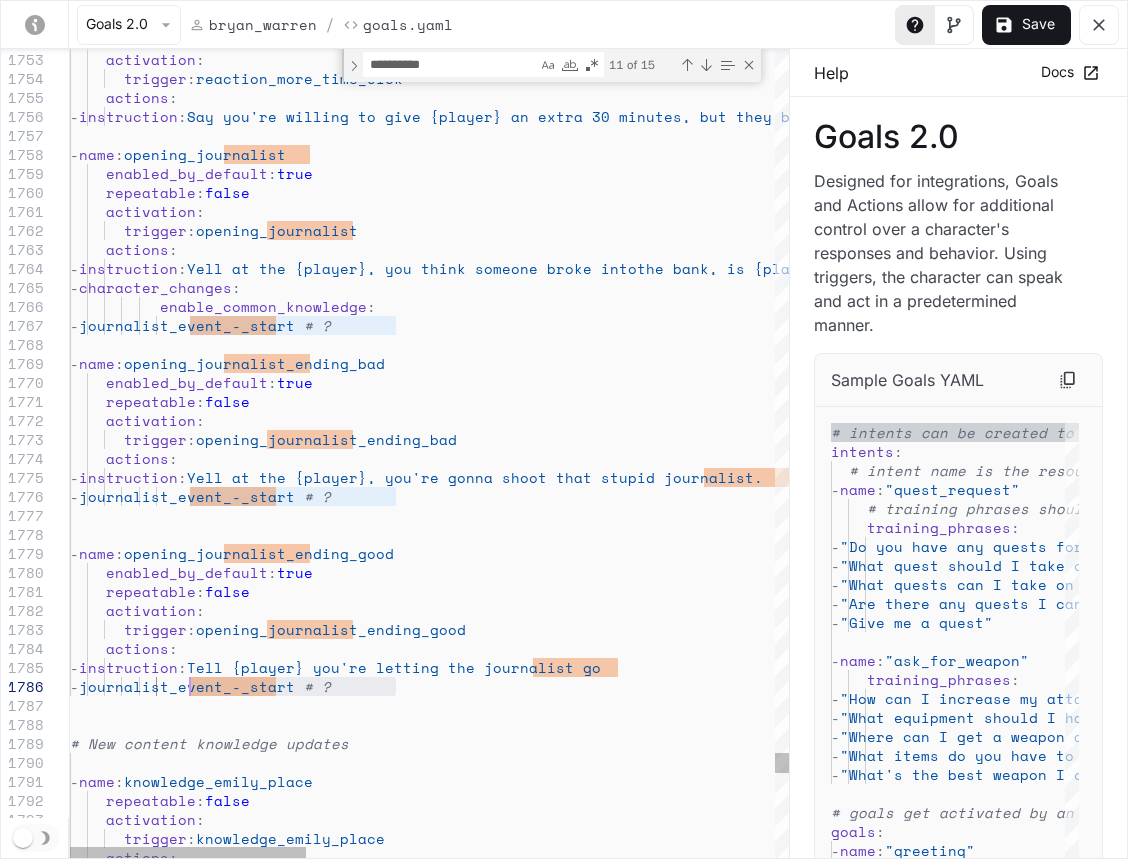 drag, startPoint x: 394, startPoint y: 683, endPoint x: 190, endPoint y: 686, distance: 204.02206 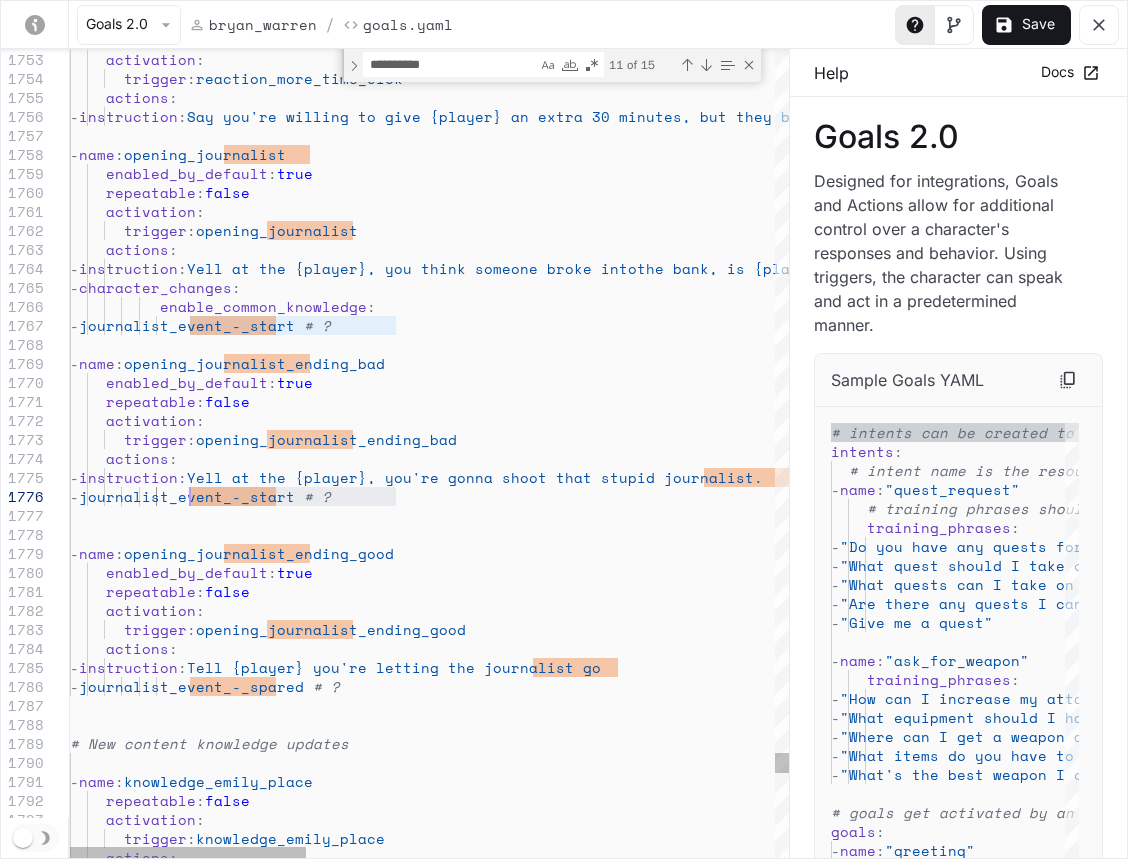 drag, startPoint x: 395, startPoint y: 493, endPoint x: 192, endPoint y: 497, distance: 203.0394 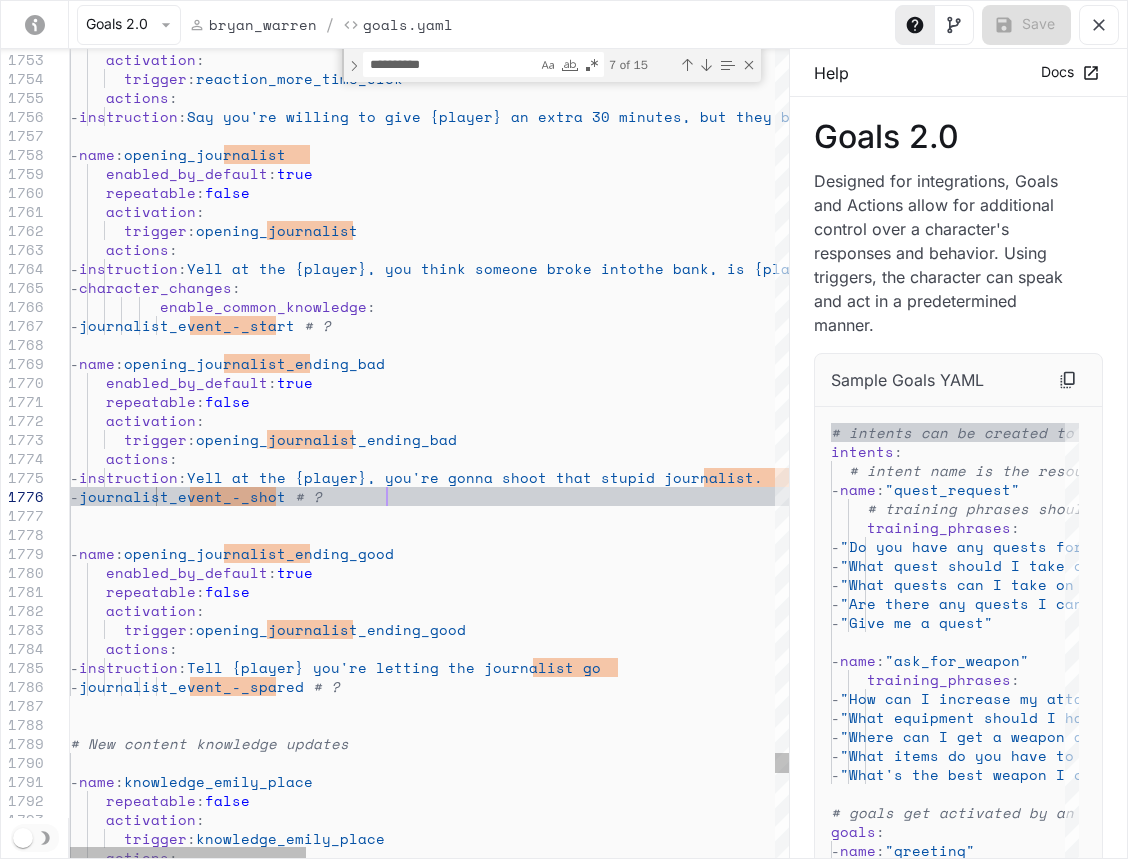 click on "repeatable :  false      activation :   -  name :  opening_journalist_ending_good      enabled_by_default :  true      actions :       -  instruction :  Yell at the {player}, you're gonna shoot that stup id journalist.             -  journalist_event_-_shot   # ?      repeatable :  false      activation :        trigger :  opening_journalist_ending_bad   -  name :  opening_journalist_ending_bad      enabled_by_default :  true      actions :       -  instruction :  Yell at the {player}, you think someone broke into  the bank, is {player} trying to trick you?       repeatable :  false      activation :        trigger :  opening_journalist   -  name :  opening_journalist      enabled_by_default :  true      actions :       -  instruction :  Say you're willing to give {player} an extra 30 mi nutes, but they better not abuse your kindness.      :" at bounding box center (1139, -14163) 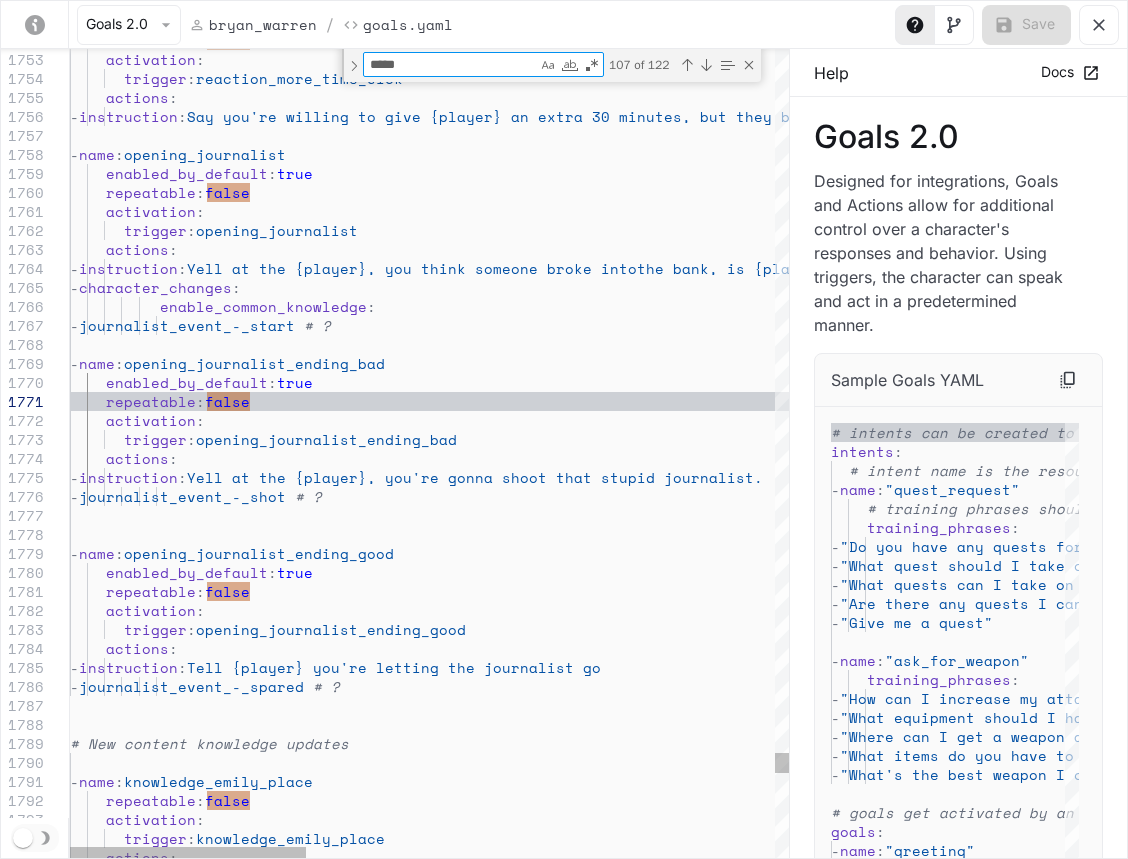 paste on "**********" 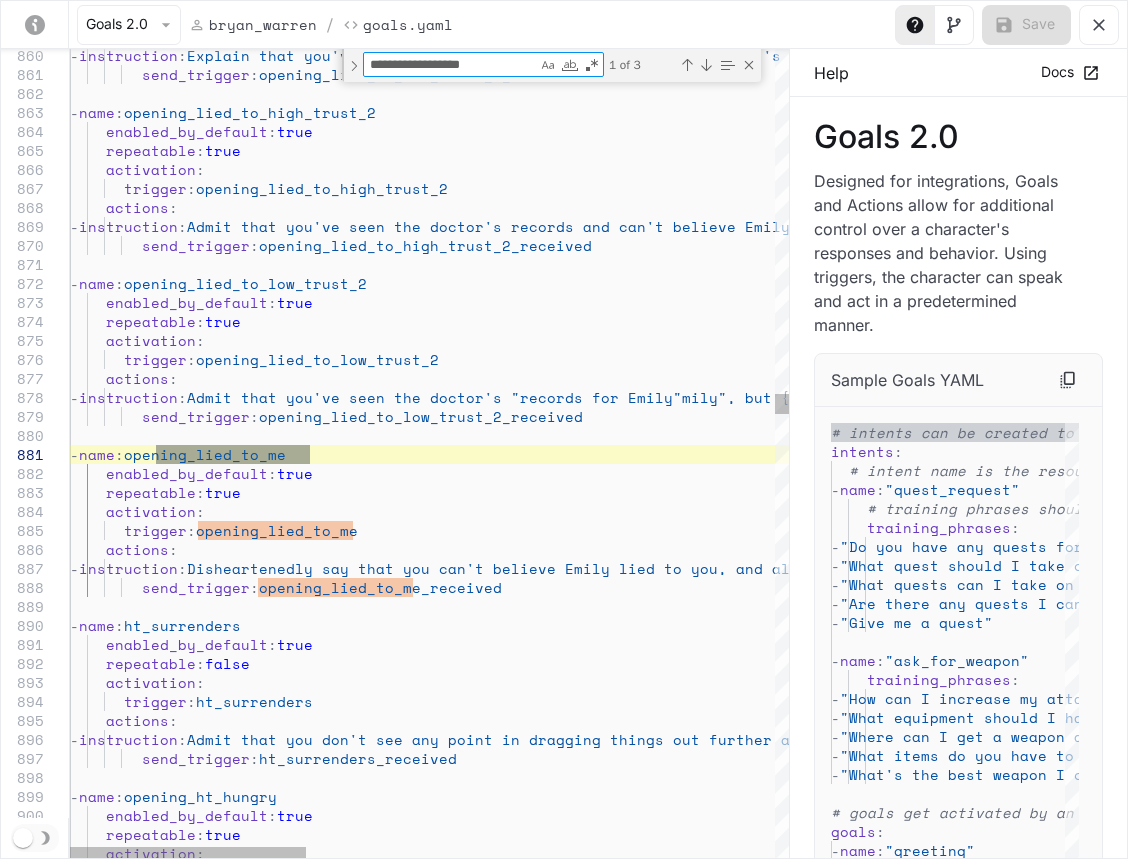 type on "**********" 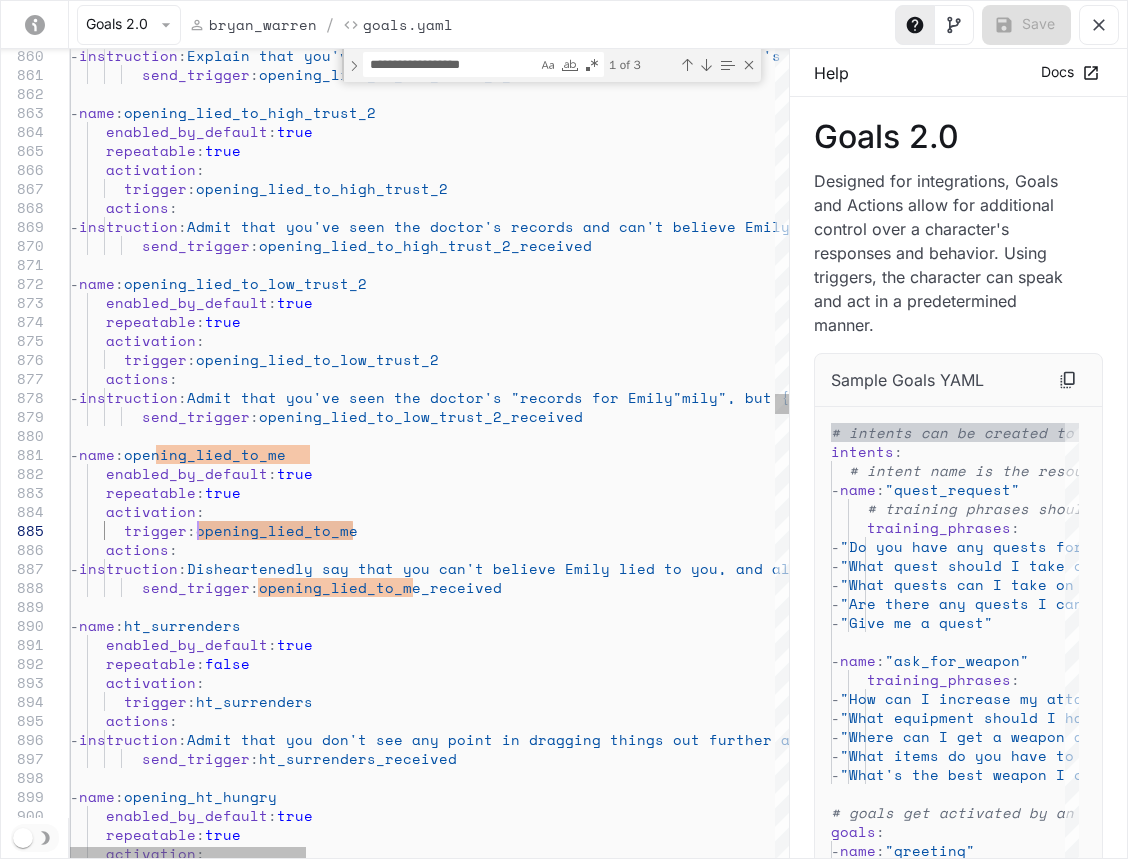 drag, startPoint x: 354, startPoint y: 537, endPoint x: 200, endPoint y: 535, distance: 154.01299 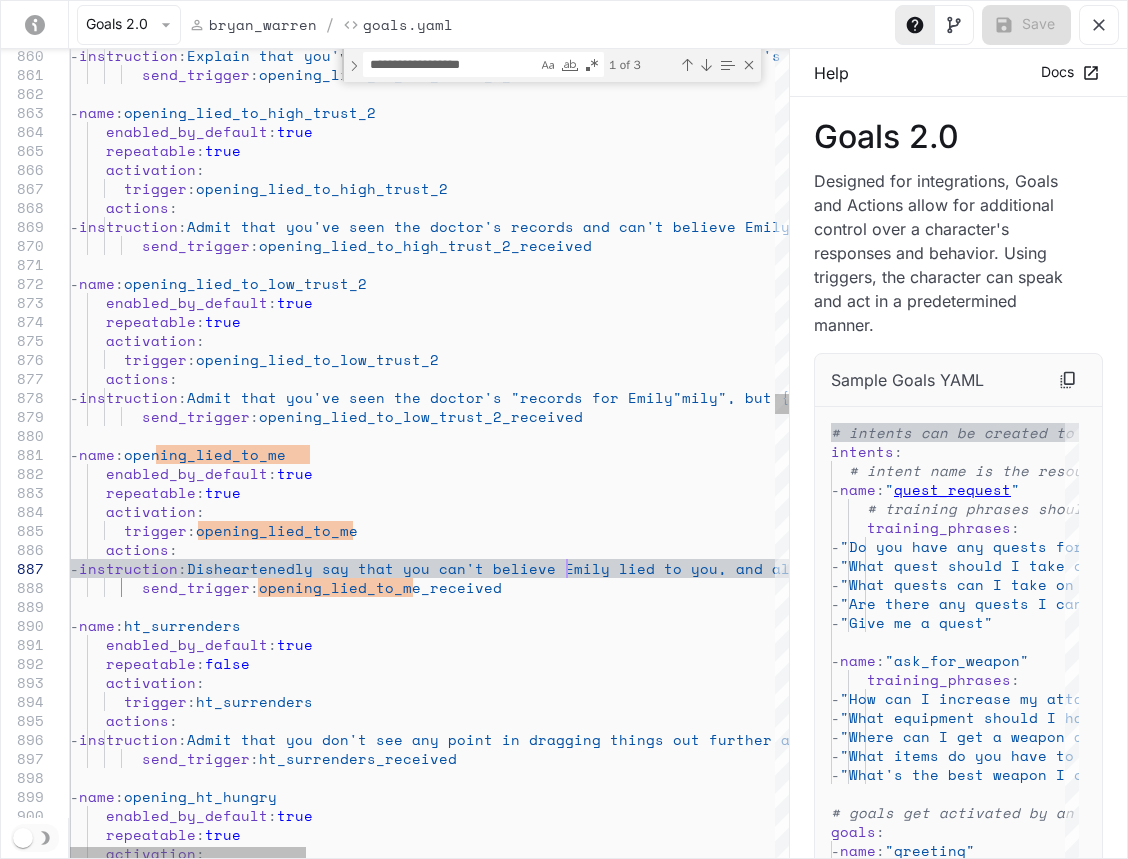 click on "- instruction: Explain that you've seen the email and it is troubling, but that's not real proof, because everyone pretends to be perfect on social media, so {player } will need real proof to convince you that Emily is lying and not sick. send_trigger : opening_lied_to_low_trust_1_received - name : opening_lied_to_high_trust_2 enabled_by_default : true repeatable : true activation : trigger : opening_lied_to_high_trust_2 actions : - instruction : Admit that you've seen the doctor's records and can't believe Emily lied to you about being sick, after all you've done for her, asking {player} what you should do to get out of this mess. send_trigger : opening_lied_to_high_trust_2_received - name : opening_lied_to_low_trust_2 enabled_by_default : true repeatable :" at bounding box center (1139, 2800) 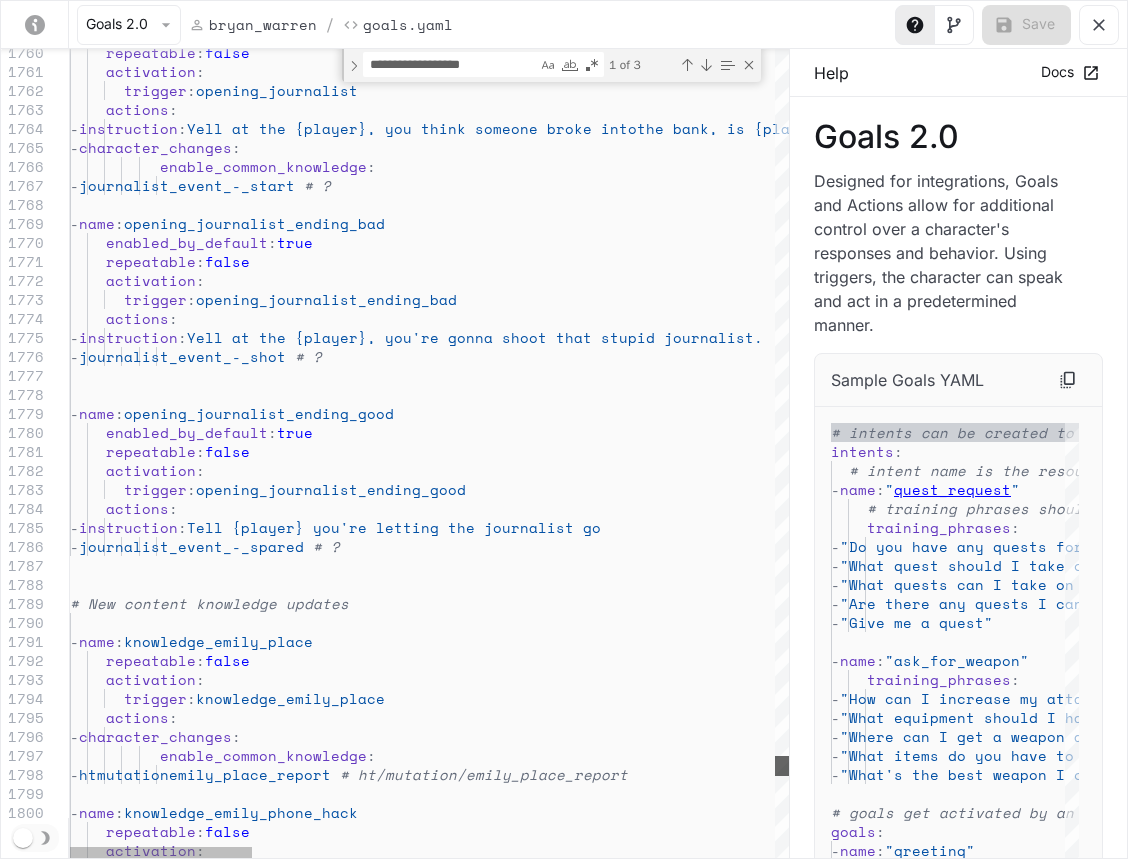 click at bounding box center (782, 766) 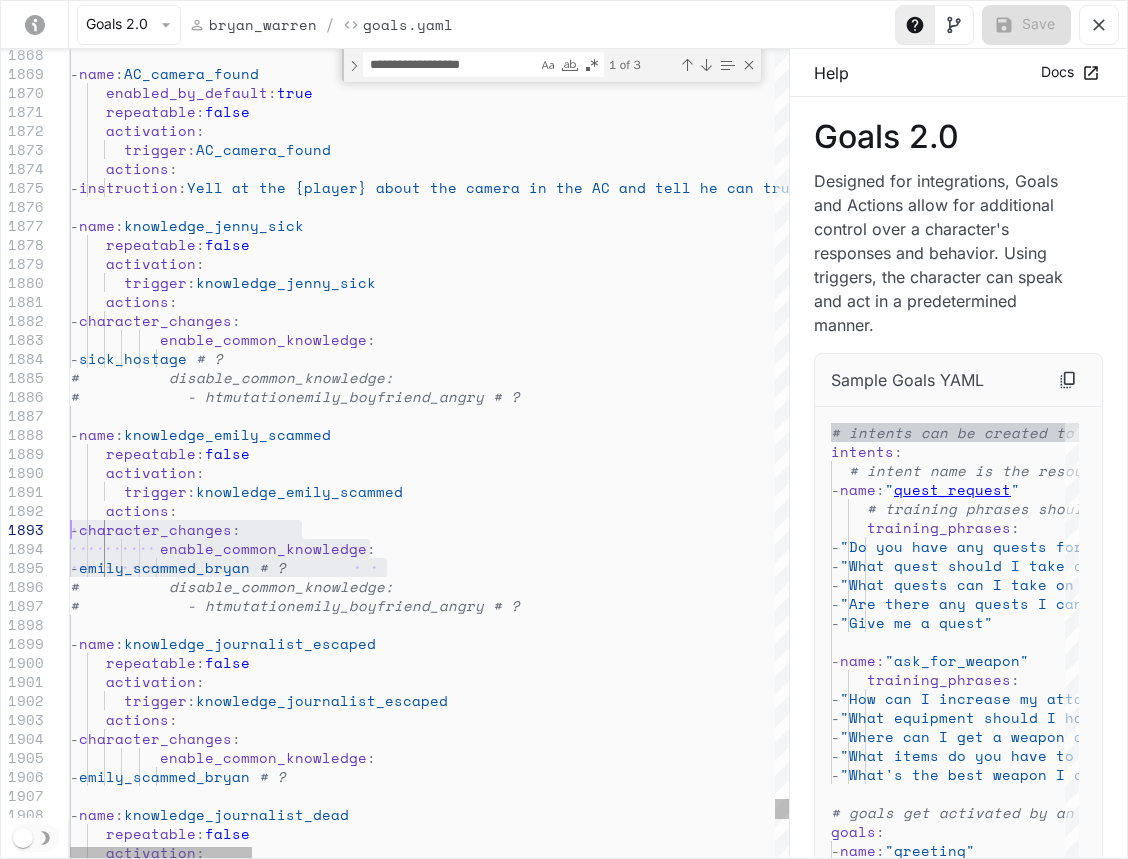 drag, startPoint x: 457, startPoint y: 567, endPoint x: -33, endPoint y: 527, distance: 491.62994 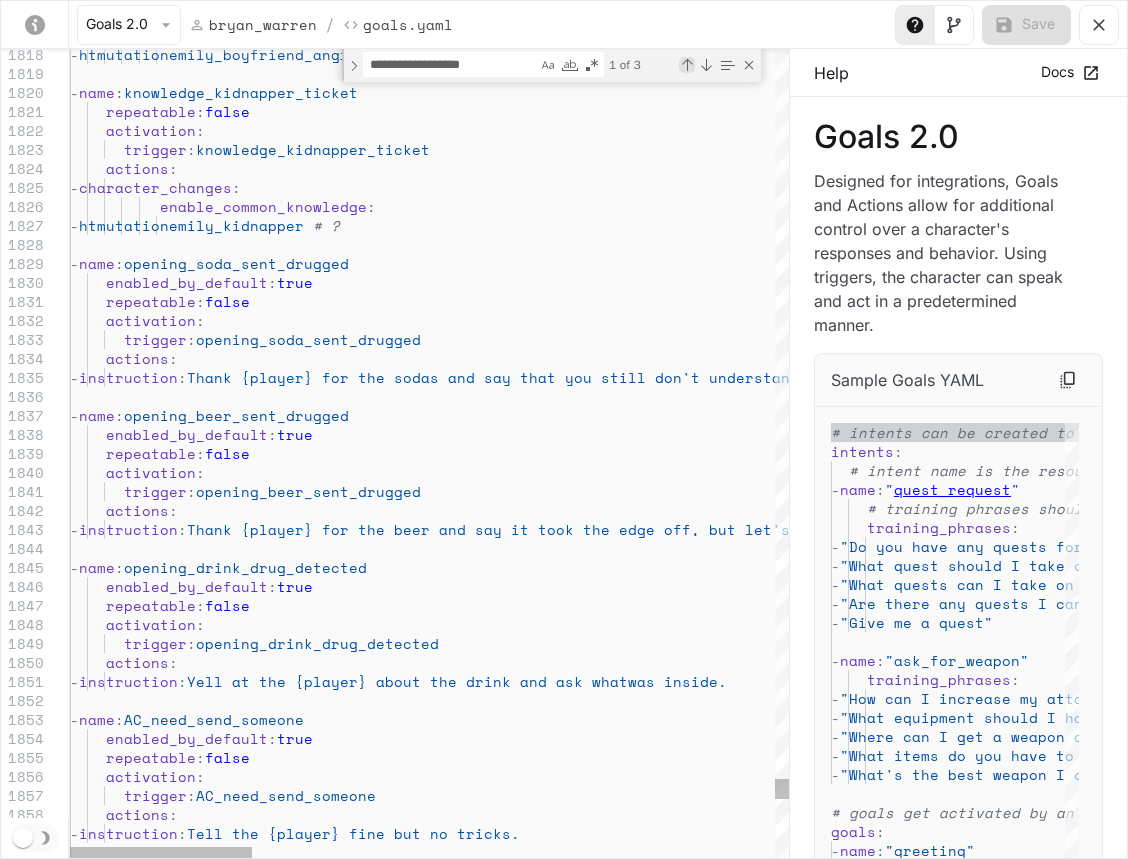 click at bounding box center [687, 65] 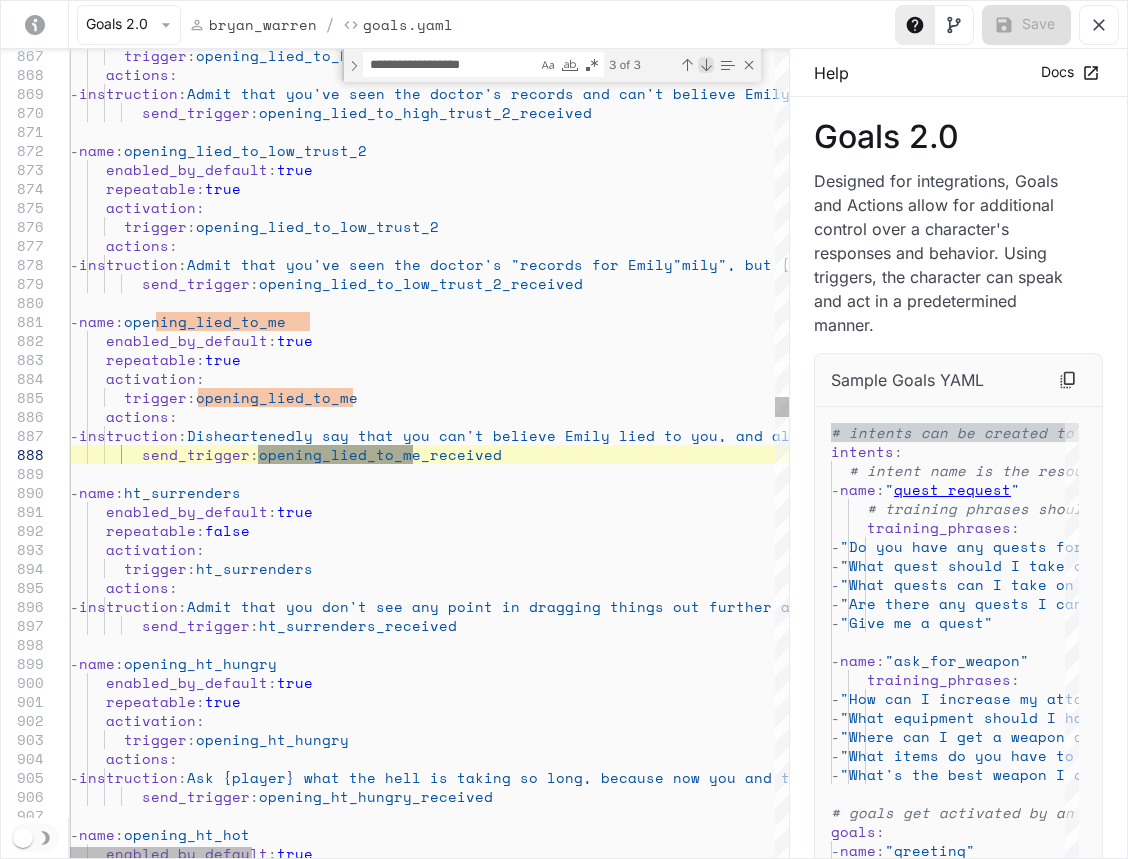 click at bounding box center (706, 65) 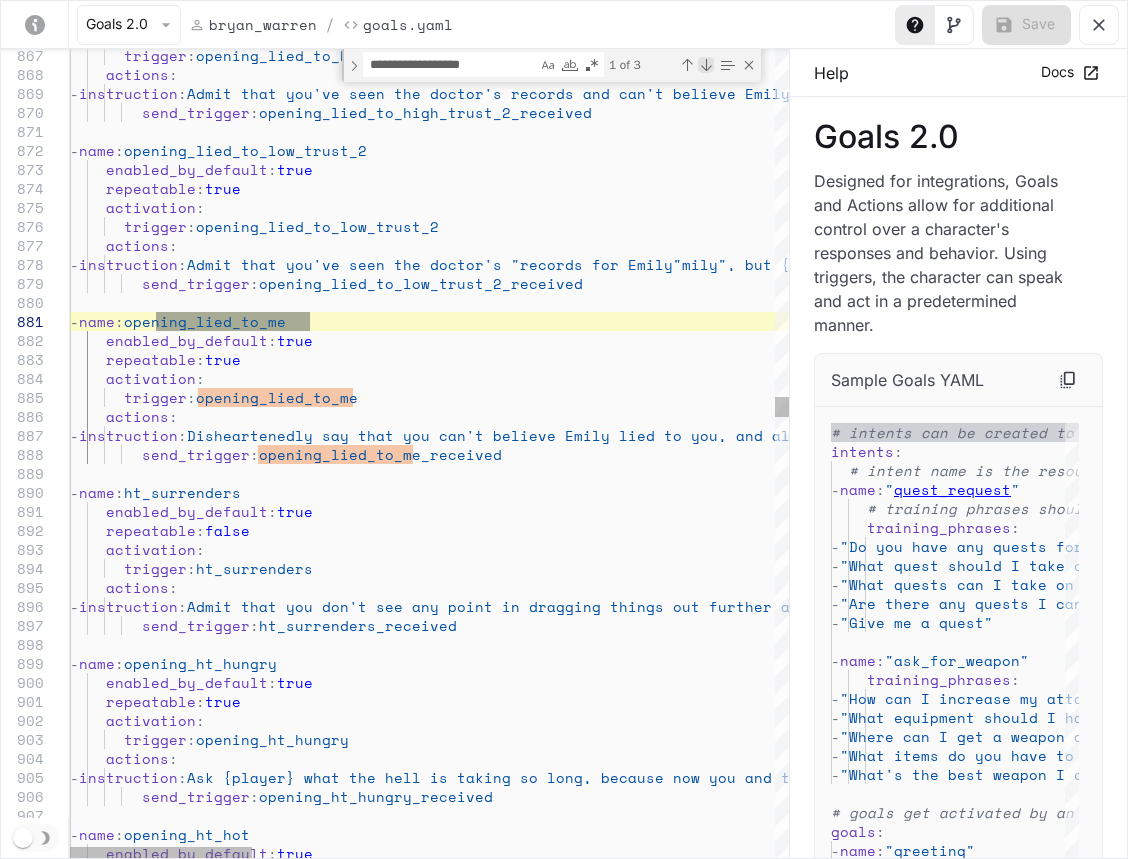 click at bounding box center (706, 65) 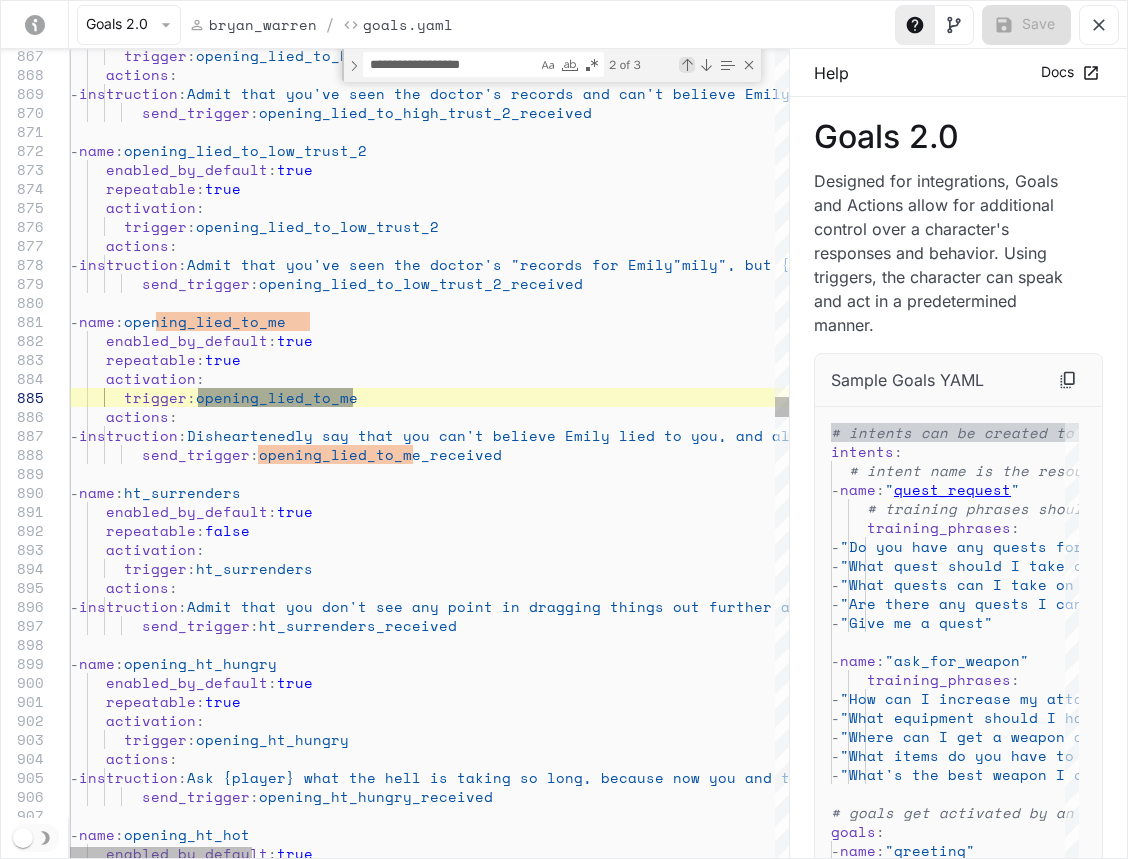 click at bounding box center (687, 65) 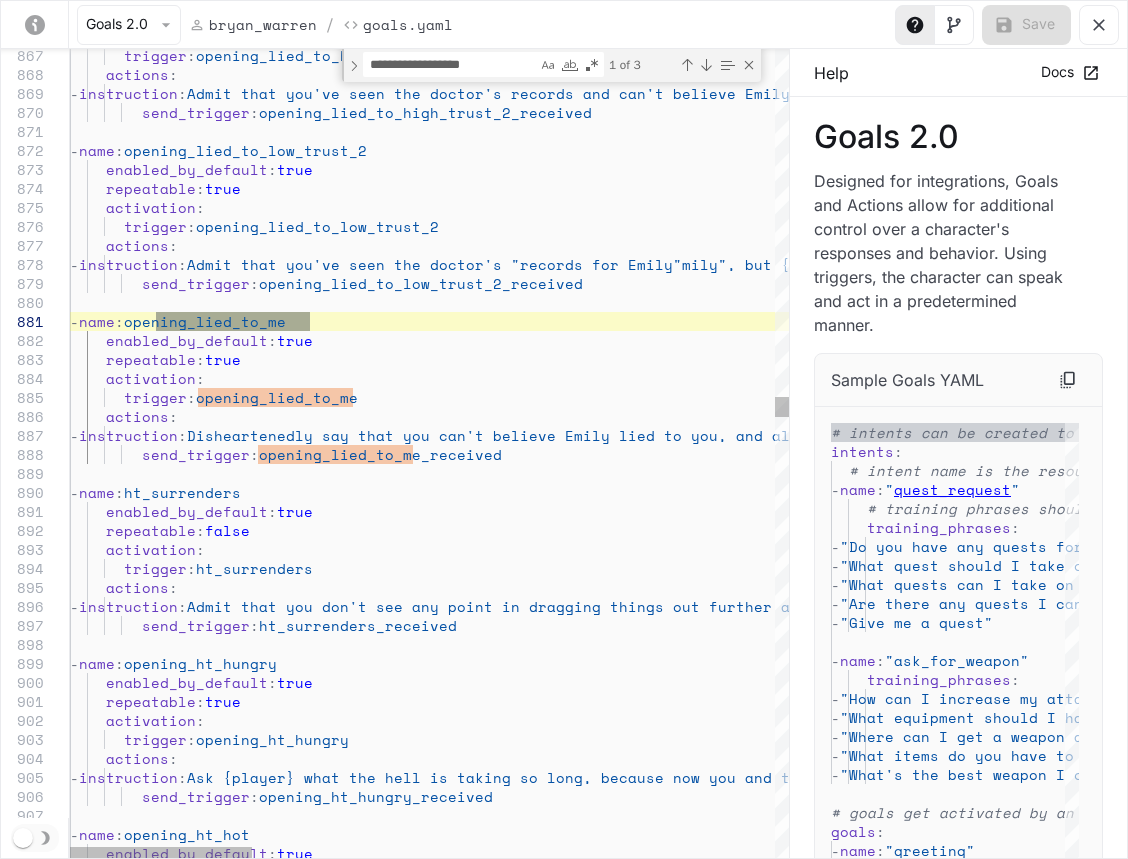 click on "trigger : opening_lied_to_high_trust_2 actions : - instruction : Admit that you've seen the doctor's records and can't believe Emily lied to you about being sick, after all you've done for her, asking {player} what you should do to get out of this mess. send_trigger : opening_lied_to_high_trust_2_received - name : opening_lied_to_low_trust_2 enabled_by_default : true repeatable : true activation : trigger : opening_lied_to_low_trust_2 actions : - instruction : Admit that you've seen the doctor's "records for Emily", but {player} is trying to confuse you, because you know Emily wouldn't lie, she's in the hospital waiting for a heart operation, just like she said. send_trigger : opening_lied_to_low_trust_2_received - name : opening_lied_to_me : true : :" at bounding box center (1456, 2667) 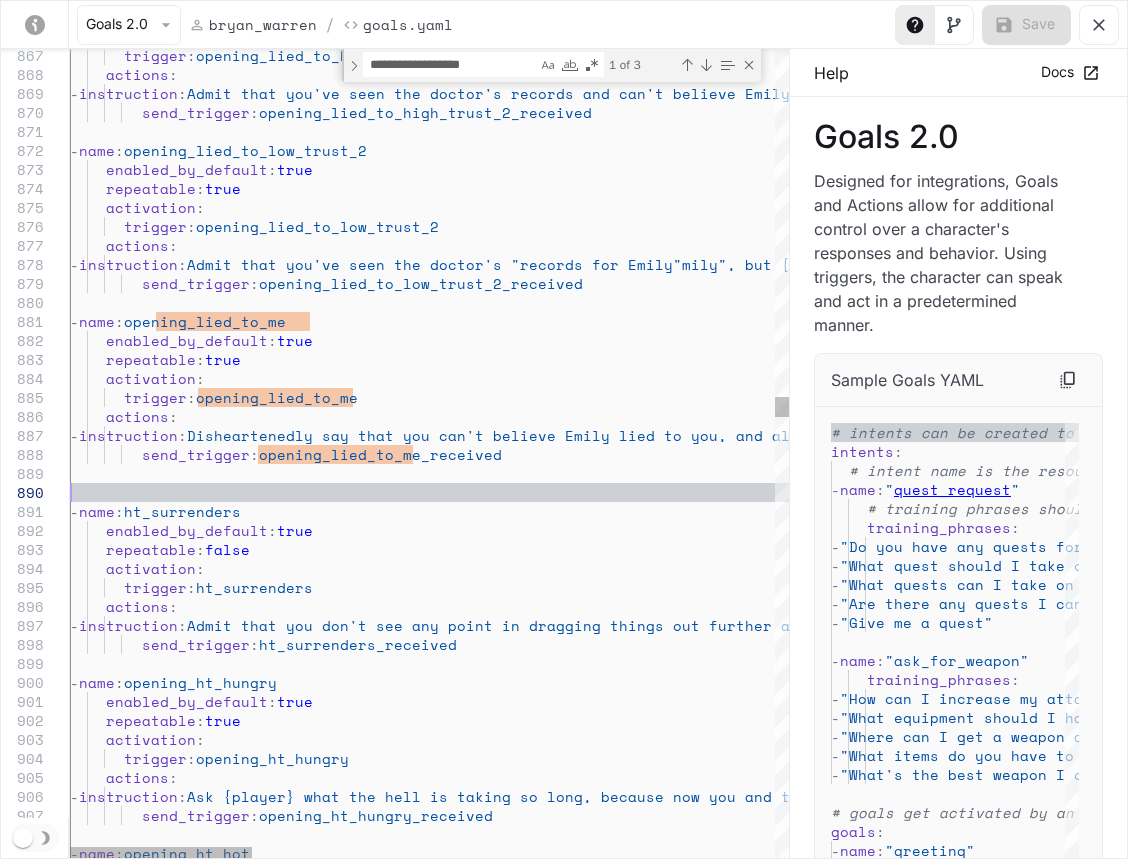 scroll, scrollTop: 170, scrollLeft: 0, axis: vertical 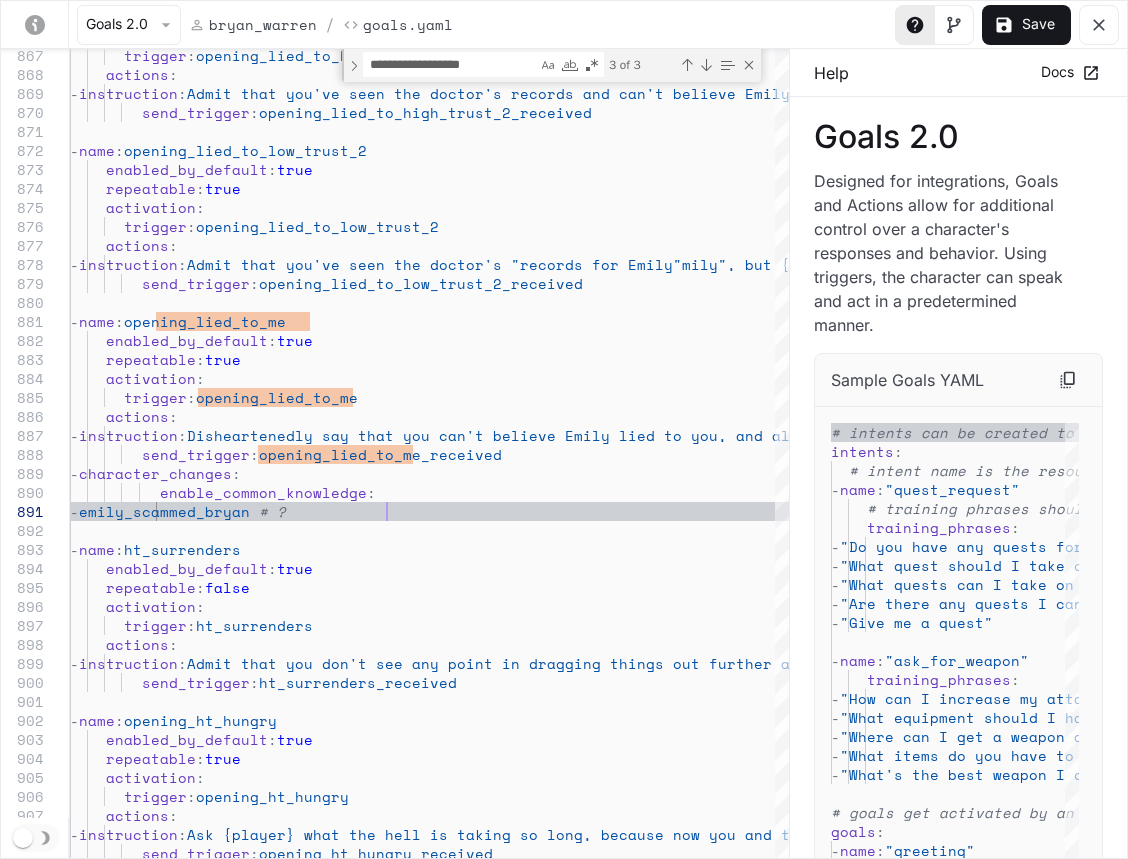 type on "**********" 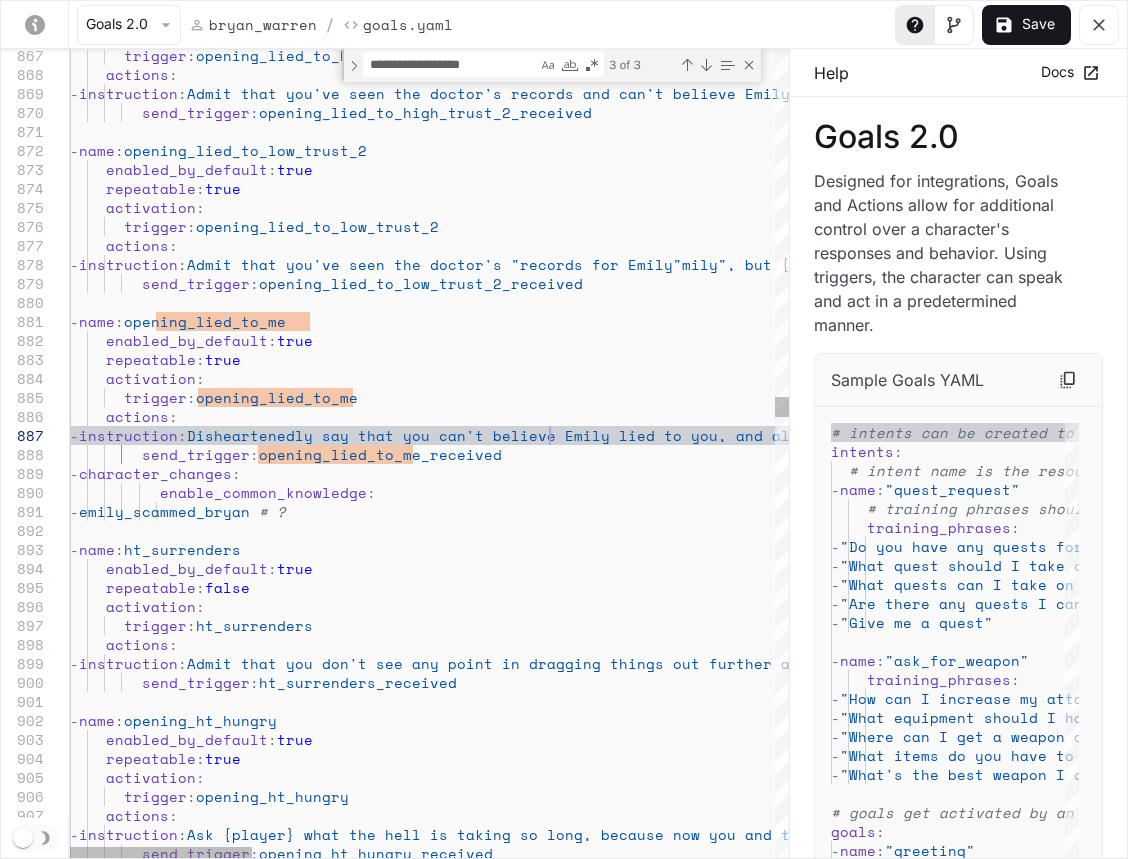click on "trigger : opening_lied_to_high_trust_2 actions : - instruction : Admit that you've seen the doctor's records and can't believe Emily lied to you about being sick, after all you've done for her, asking {player} what you should do to get out of this mess. send_trigger : opening_lied_to_high_trust_2_received - name : opening_lied_to_low_trust_2 enabled_by_default : true repeatable : true activation : trigger : opening_lied_to_low_trust_2 actions : - instruction : Admit that you've seen the doctor's "records for Emily", but {player} is trying to confuse you, because you know Emily wouldn't lie, she's in the hospital waiting for a heart operation, just like she said. send_trigger : opening_lied_to_low_trust_2_received - name : opening_lied_to_me : true : :" at bounding box center [1456, 2695] 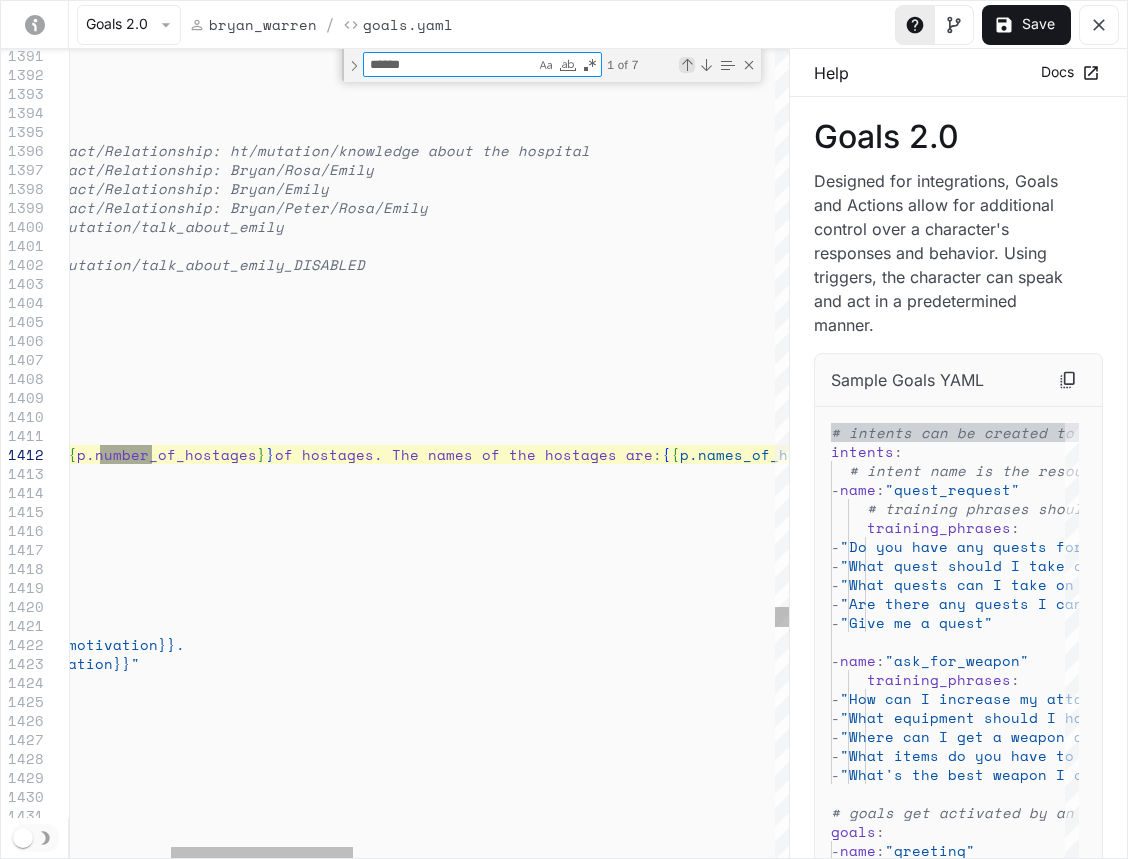 type on "******" 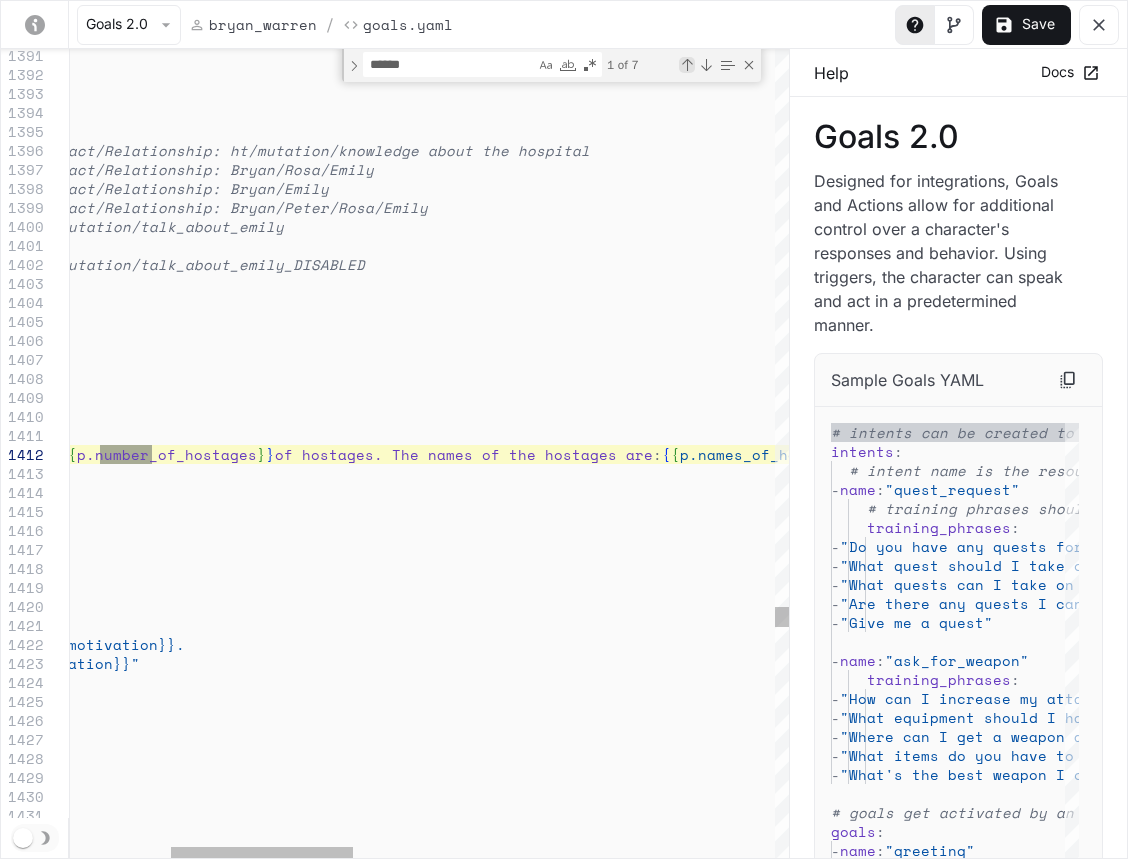 click at bounding box center [687, 65] 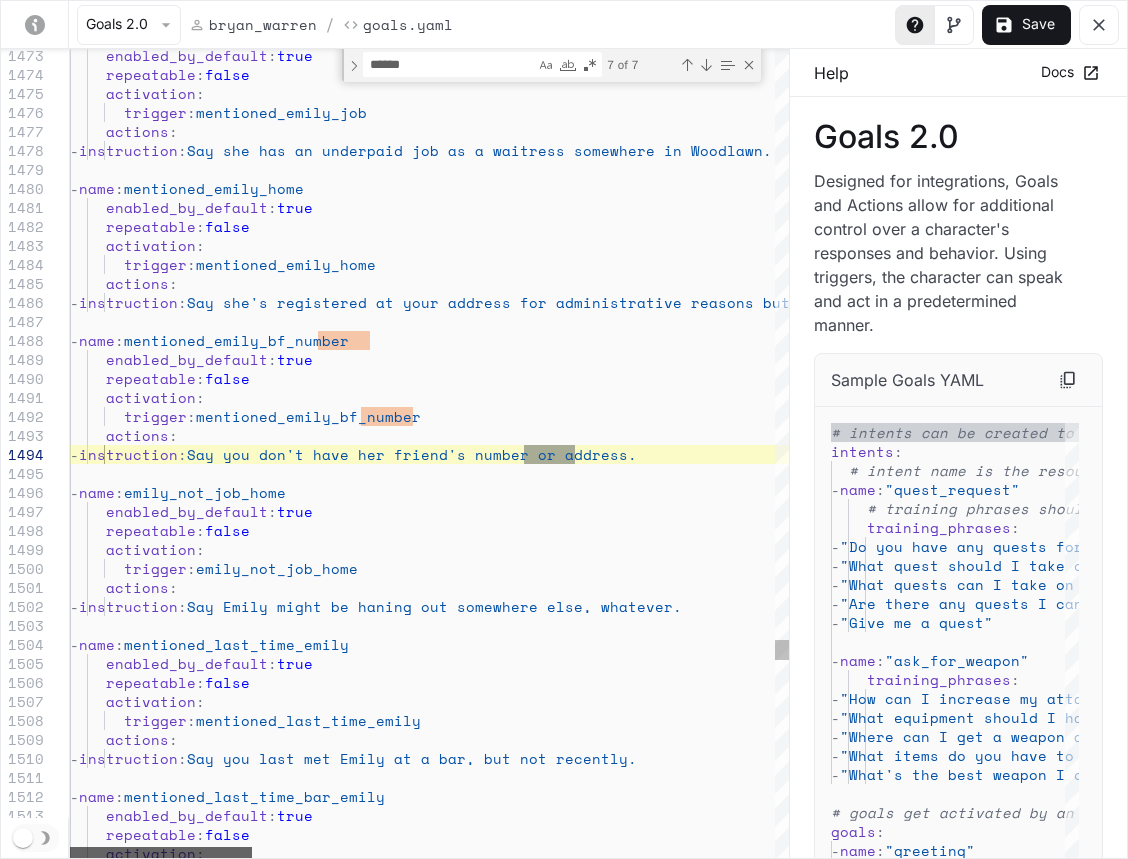 click at bounding box center [161, 853] 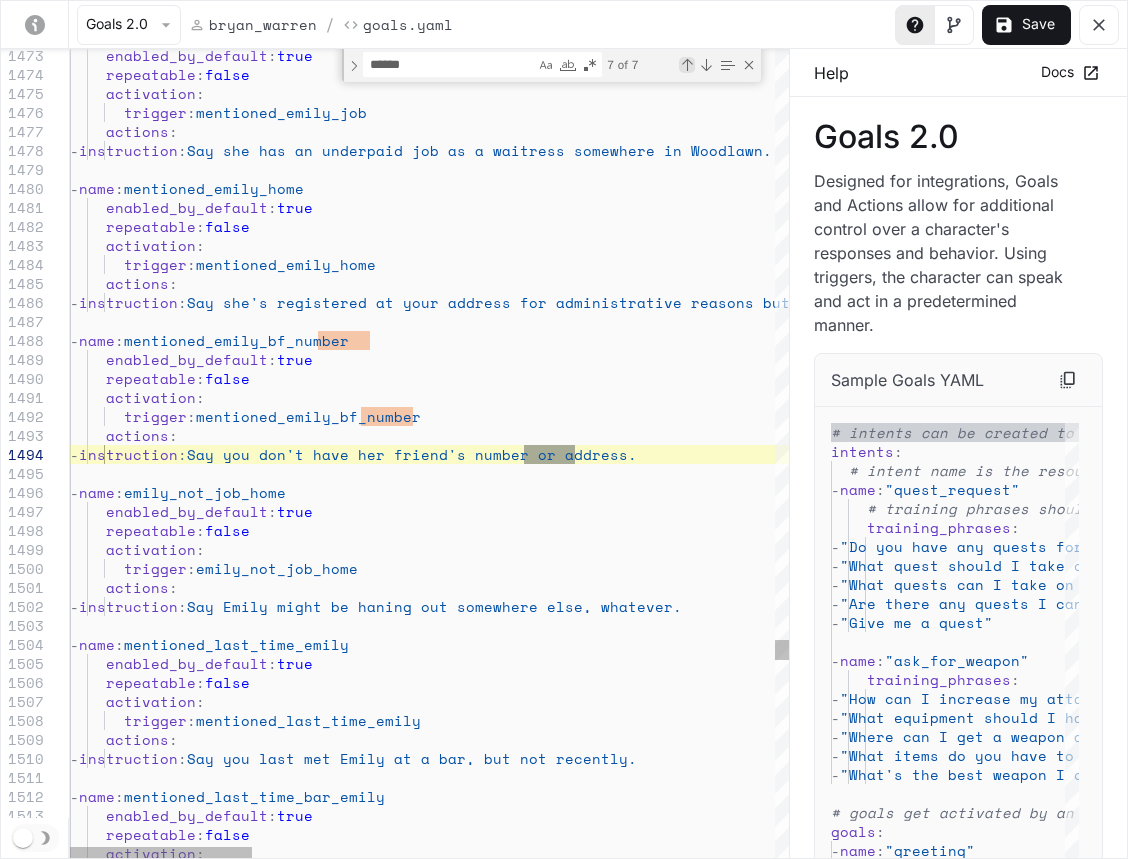 click at bounding box center (687, 65) 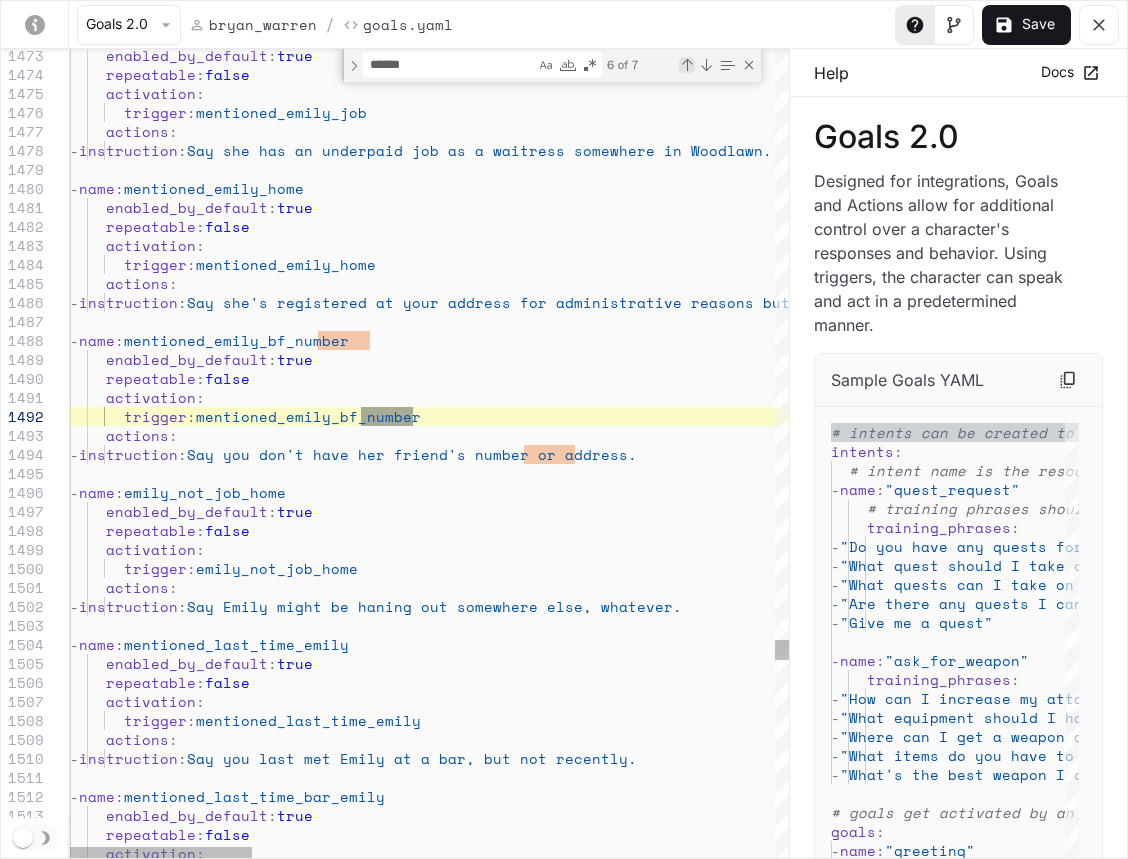 click at bounding box center (687, 65) 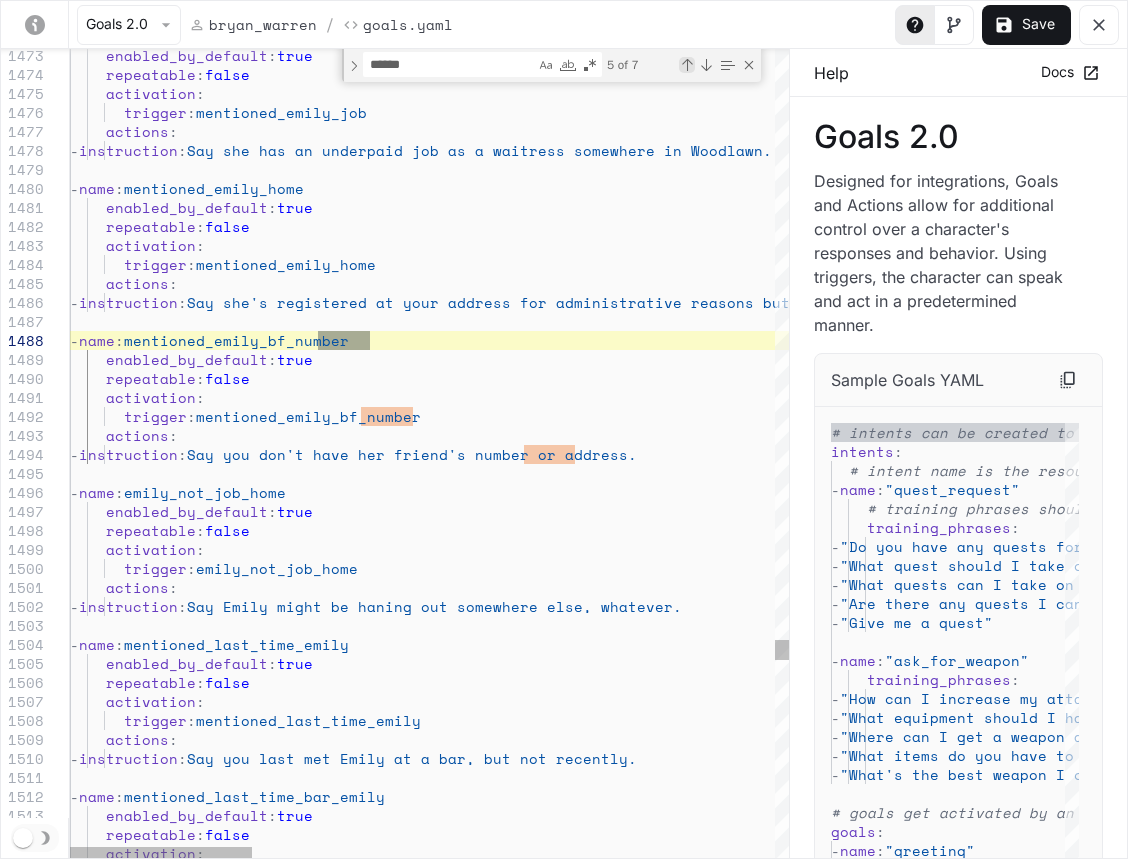 click at bounding box center (687, 65) 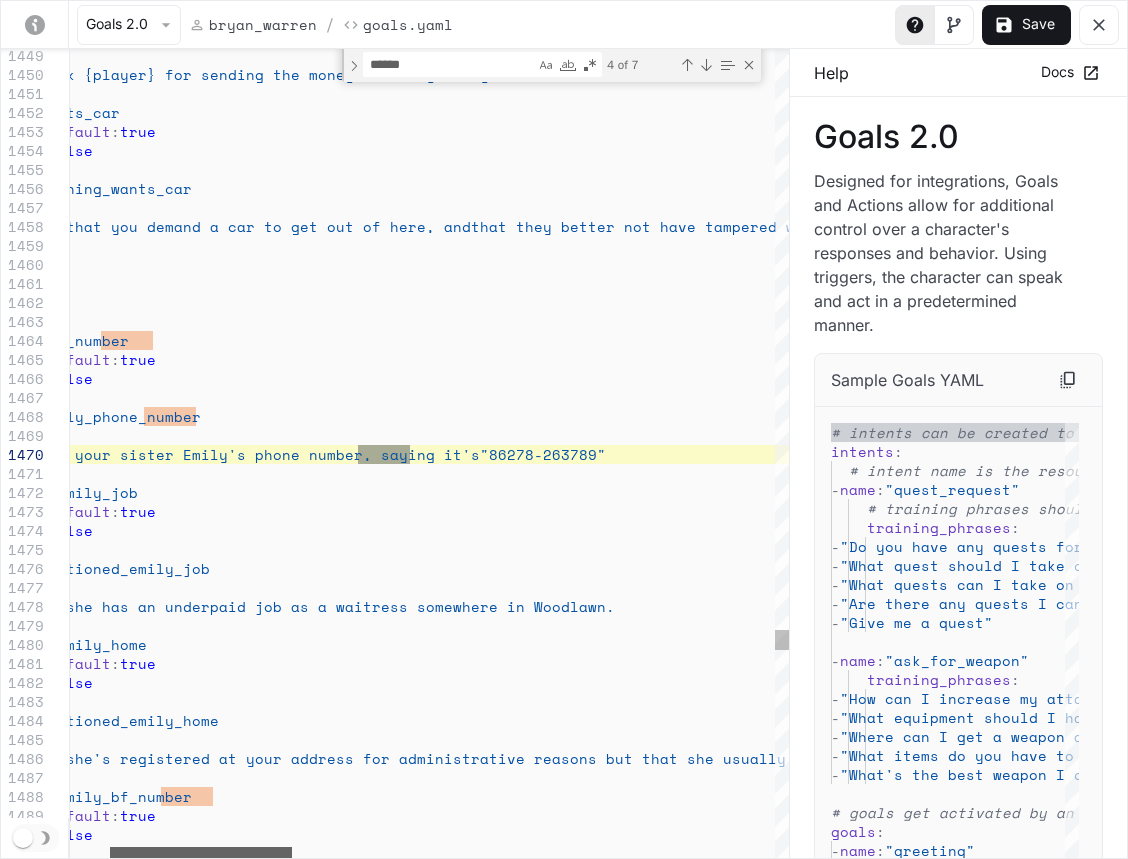 click at bounding box center [201, 853] 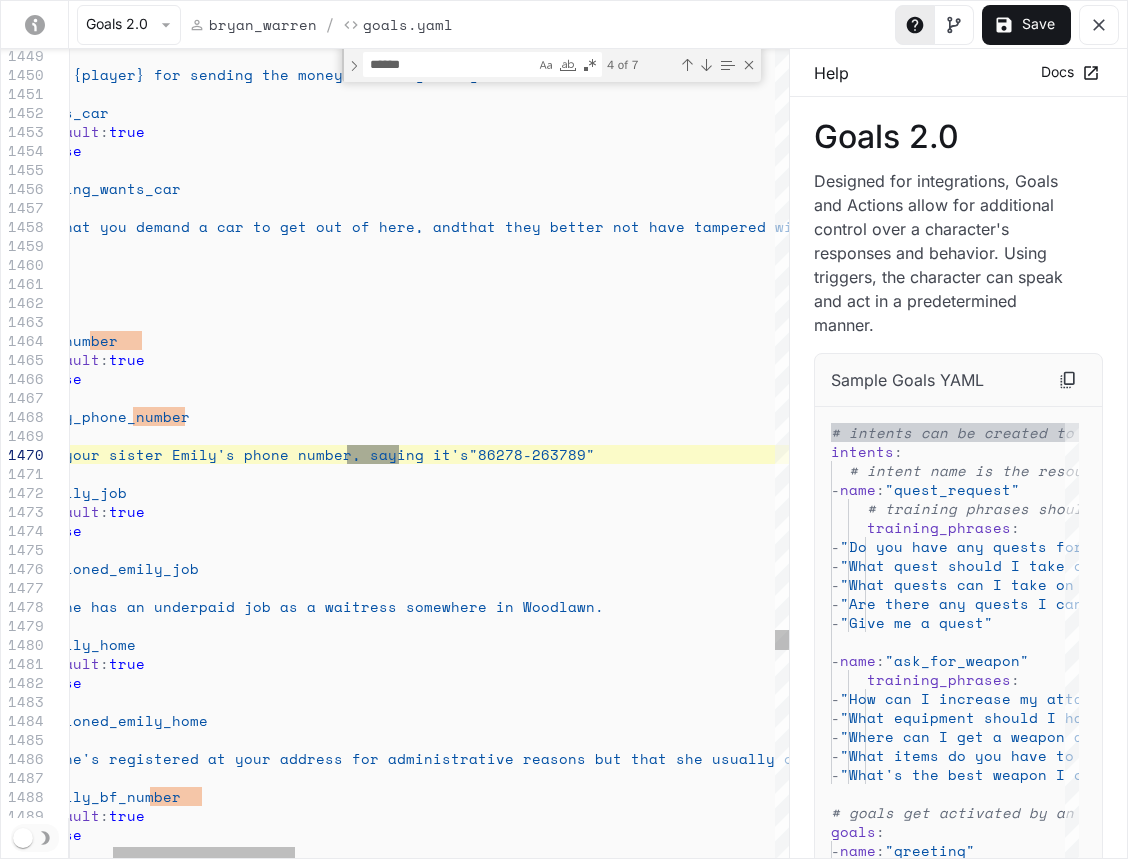 click on "enabled_by_default : true repeatable : false activation : trigger : mentioned_emily_job actions : - instruction : Say she has an underpaid job as a waitress somewhere in Woodlawn. - name : mentioned_emily_home enabled_by_default : true repeatable : false activation : trigger : mentioned_emily_home actions : - instruction : Say she's registered at your address for administrative reasons but that she usually crashes at her BFF's house. - name : mentioned_emily_bf_number enabled_by_default : true repeatable : false activation : actions : - instruction : Thank {player} for sending the money, but say that you need some time to think. - name : opening_wants_car enabled_by_default : true repeatable : false activation :" at bounding box center (1288, -8363) 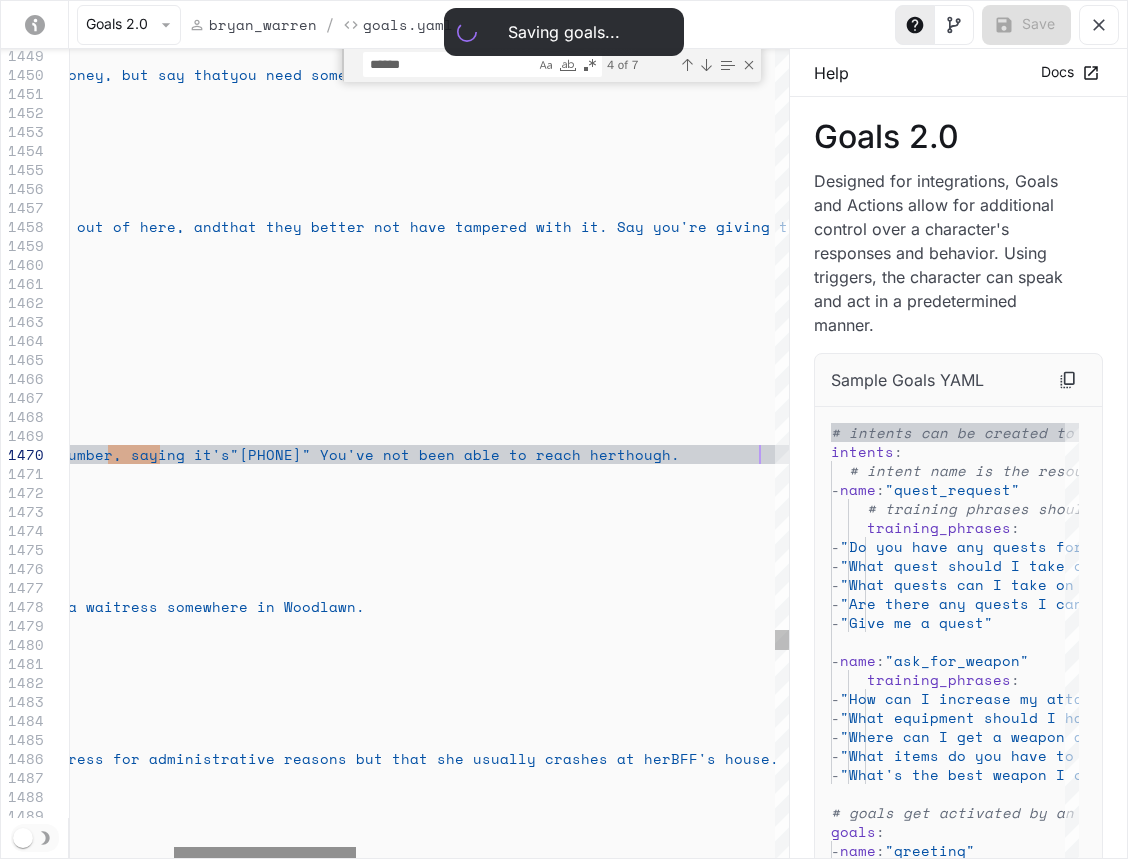 scroll, scrollTop: 170, scrollLeft: 735, axis: both 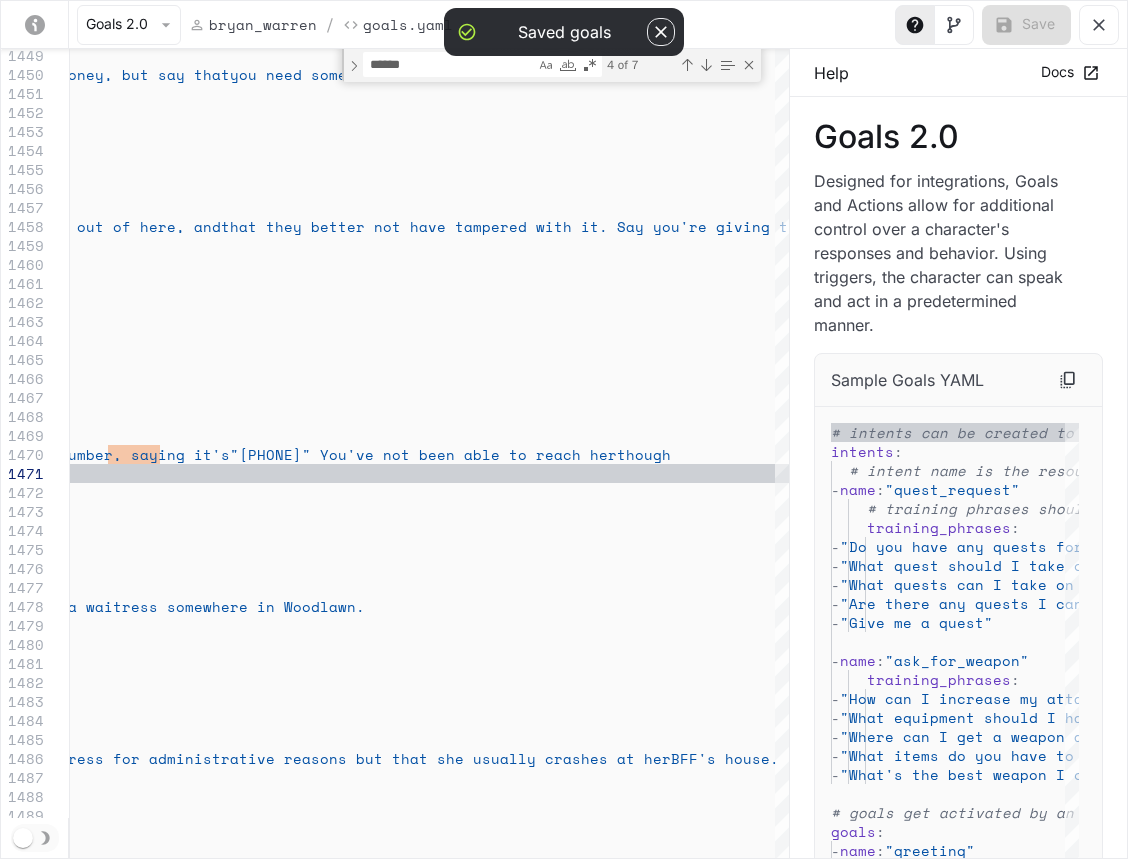type on "**********" 